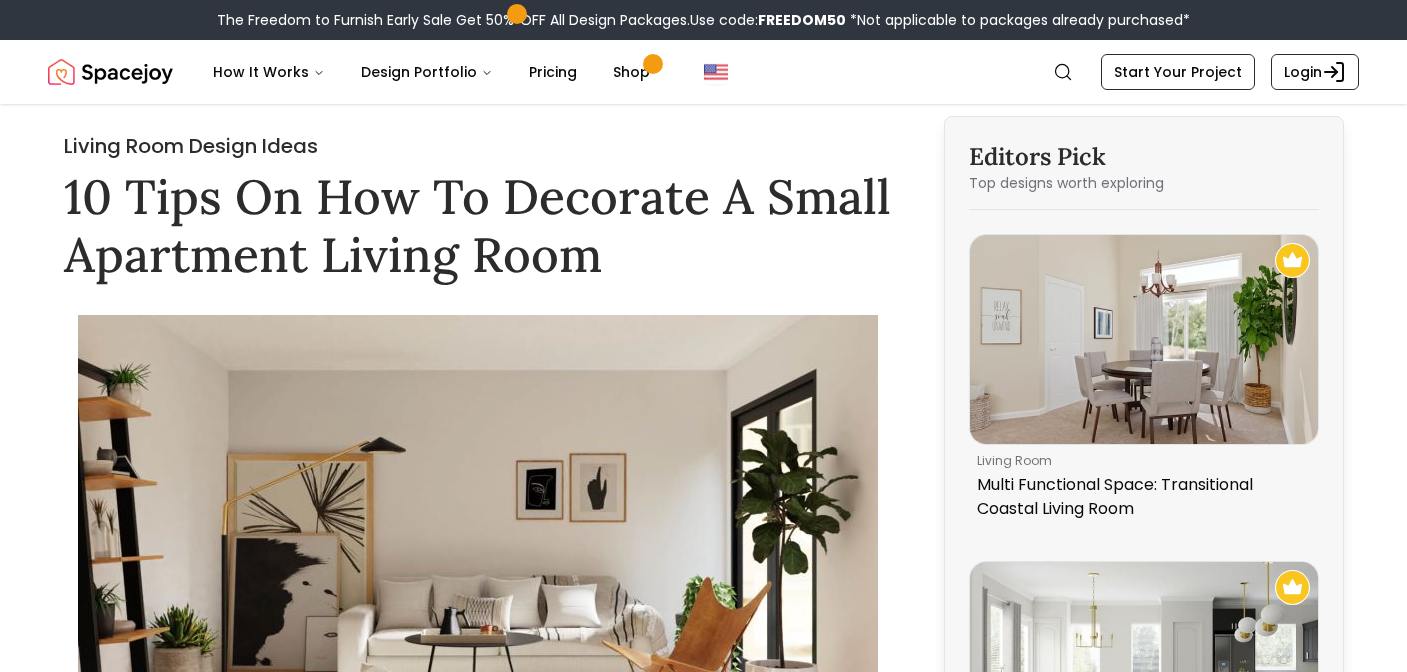 scroll, scrollTop: 340, scrollLeft: 0, axis: vertical 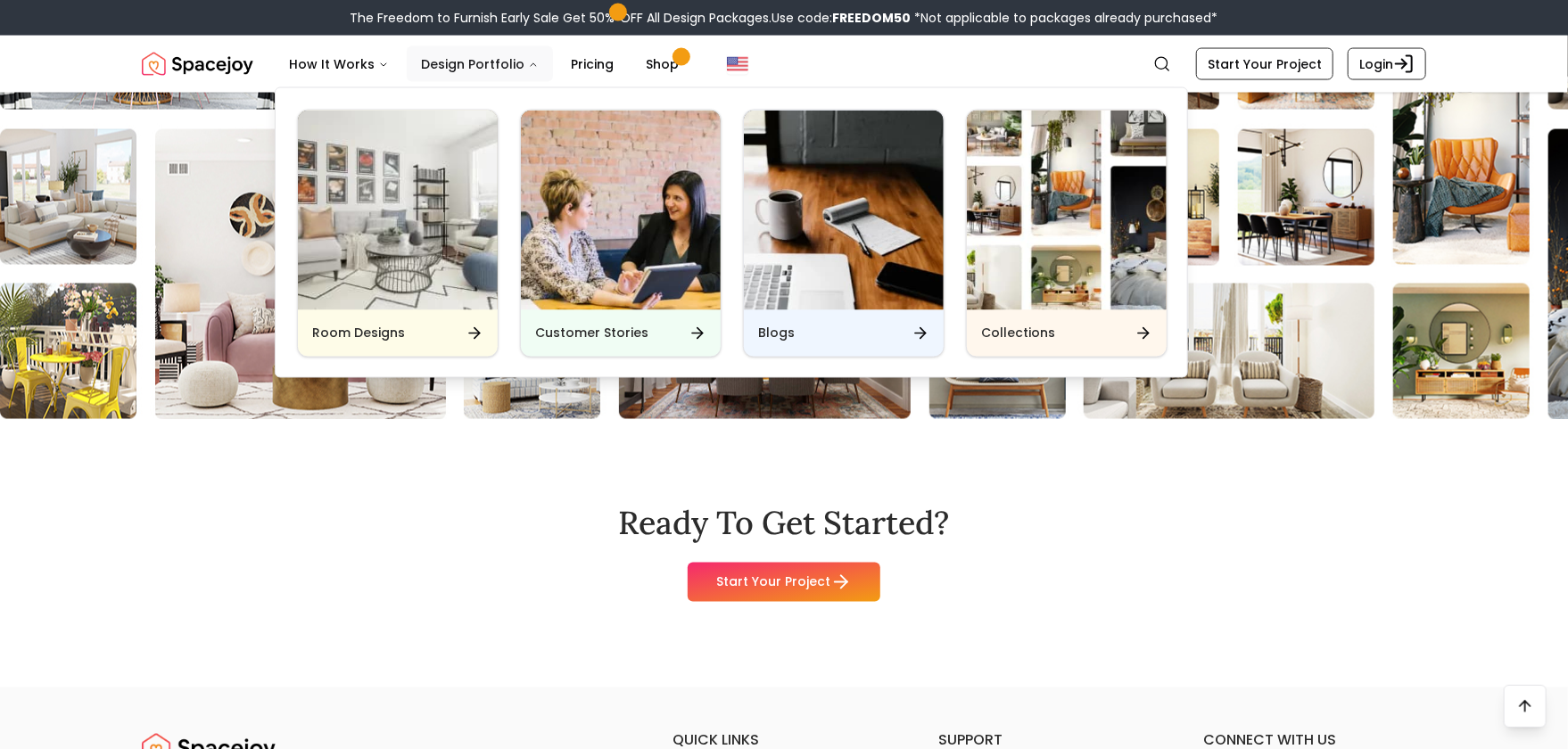 click 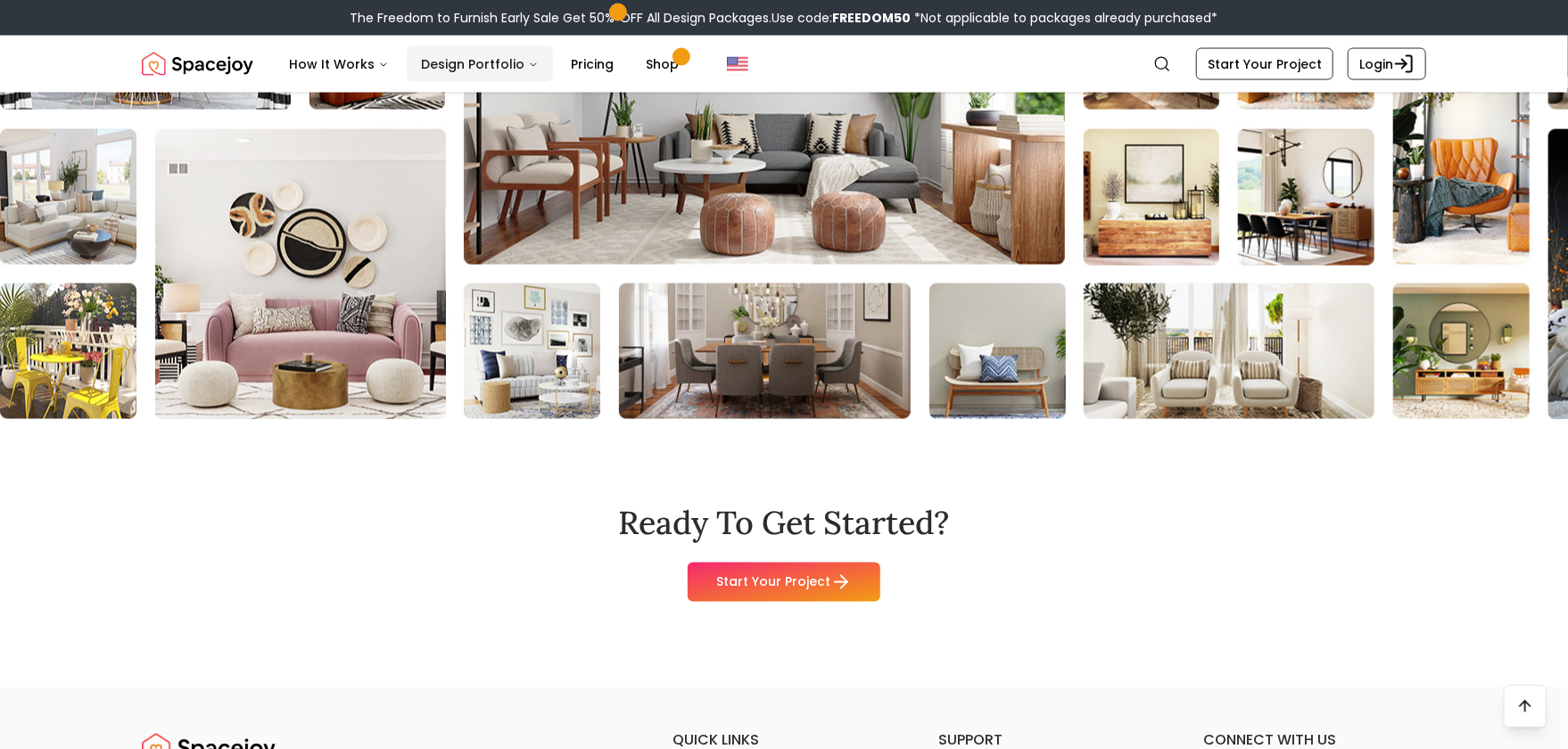 click 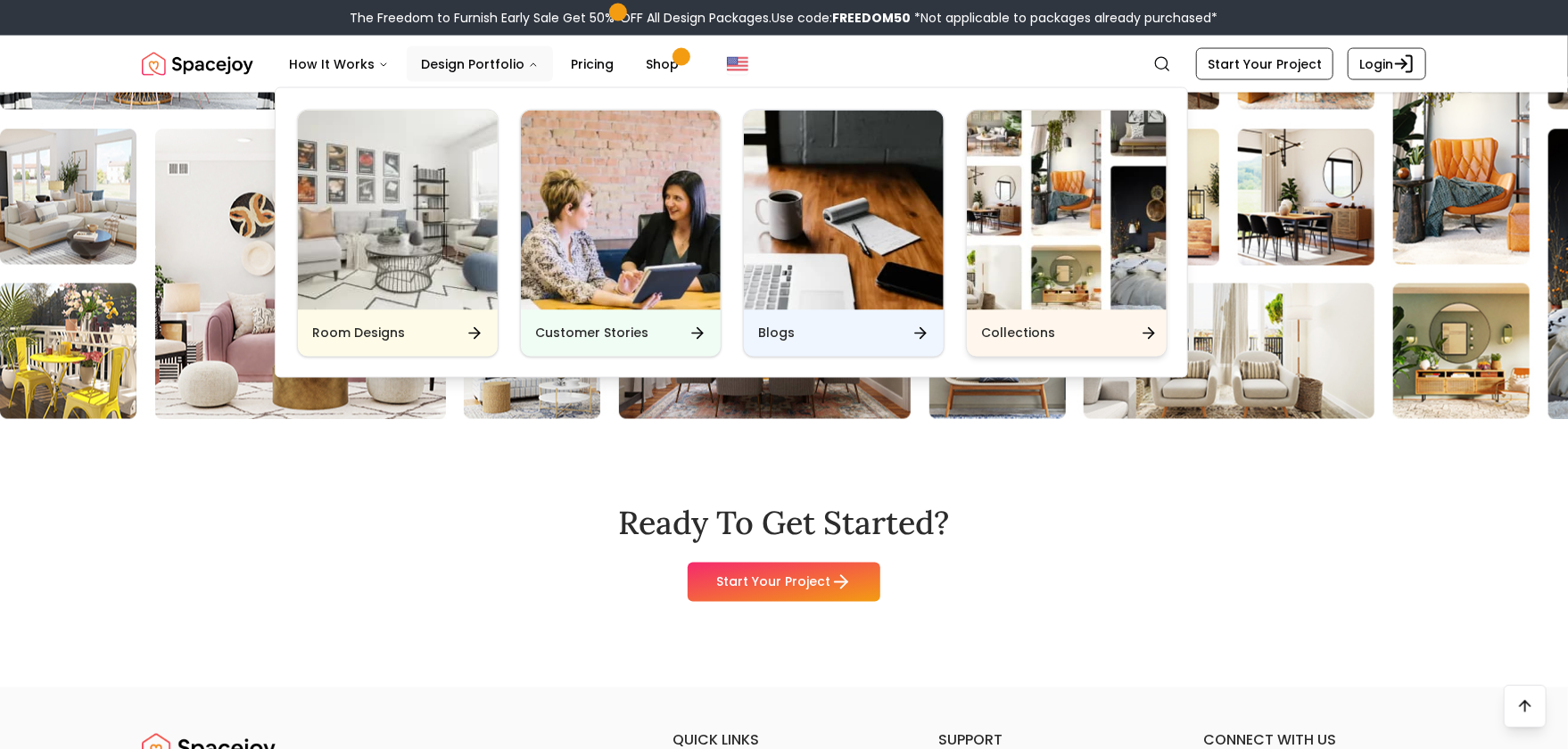 click at bounding box center (1067, 210) 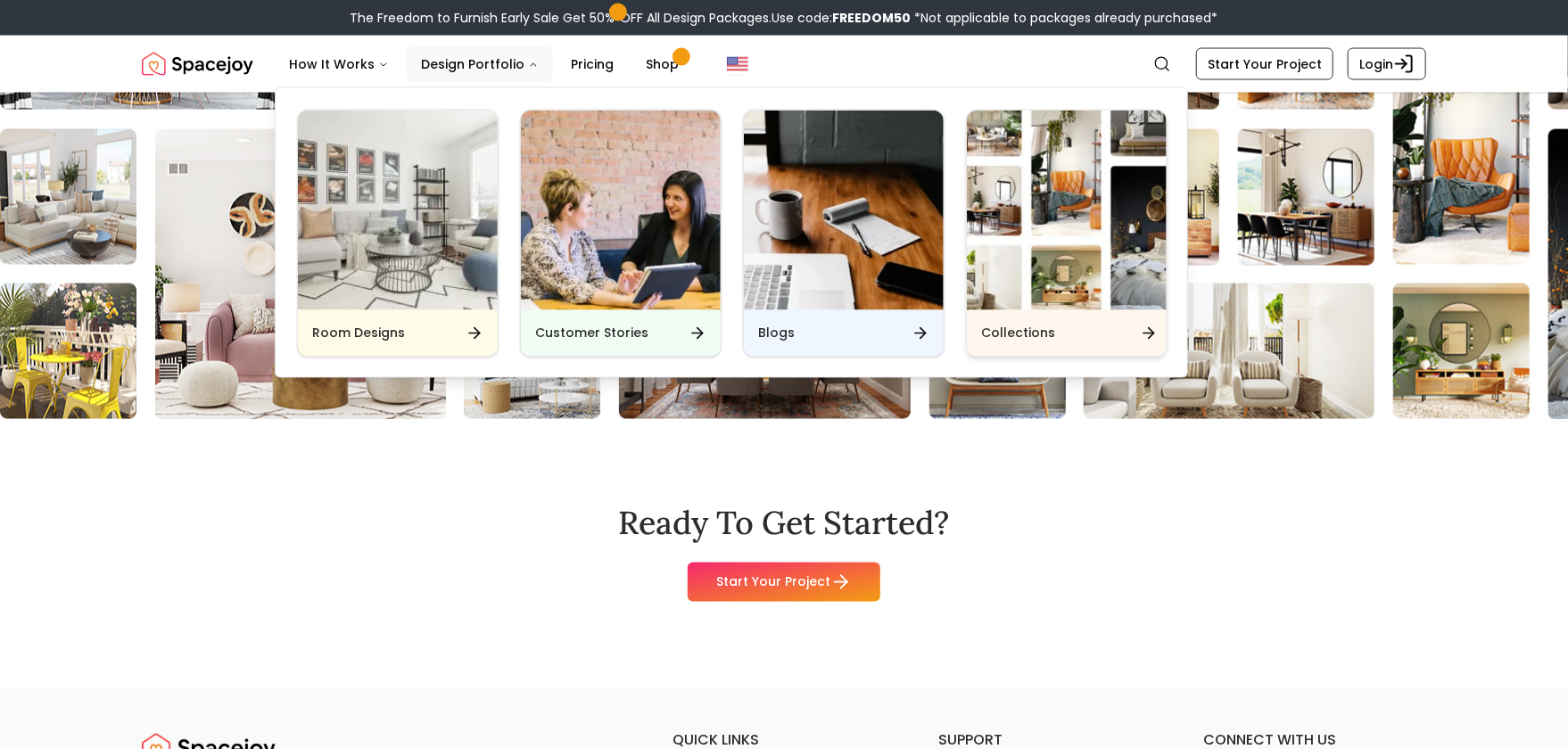 scroll, scrollTop: 0, scrollLeft: 0, axis: both 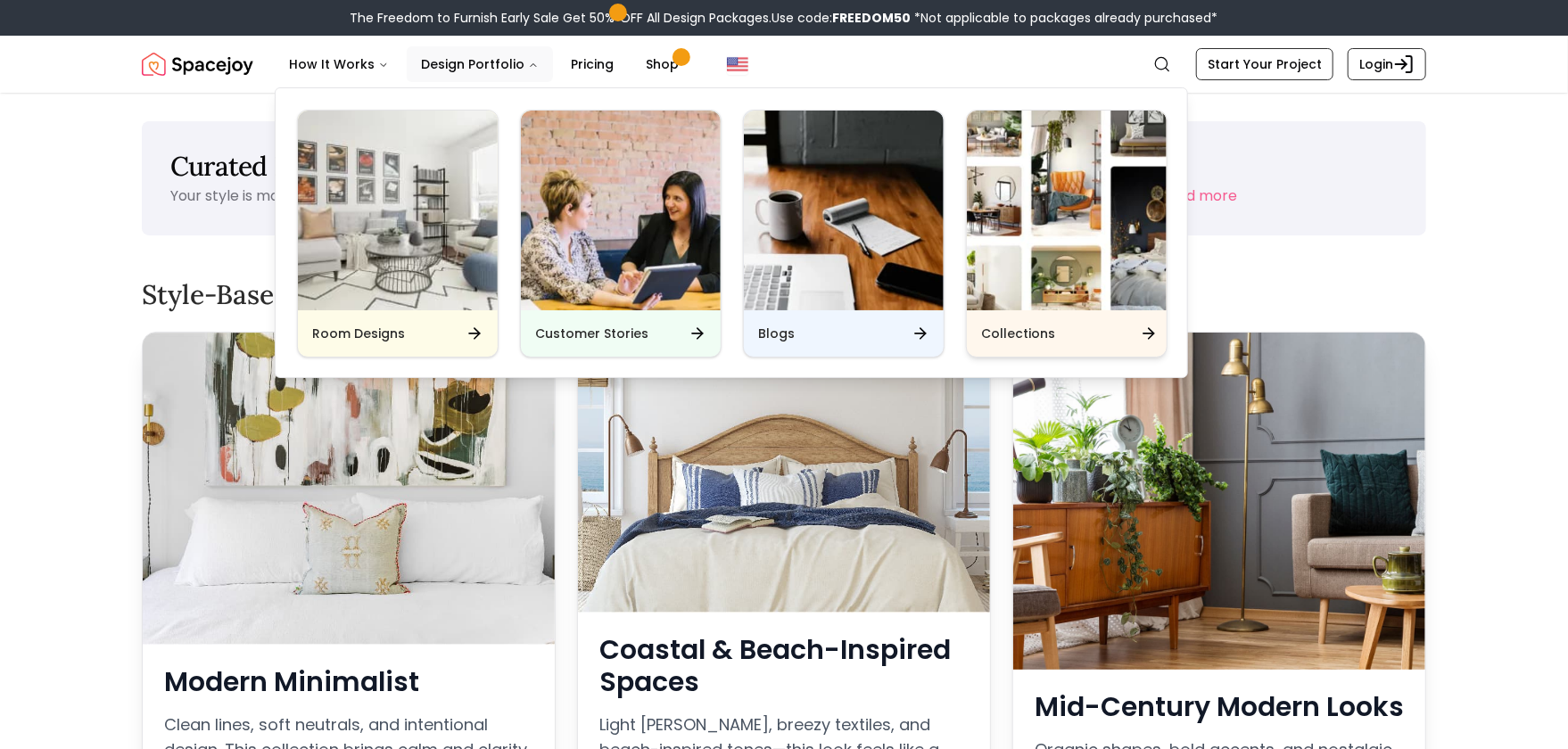 click at bounding box center [1067, 210] 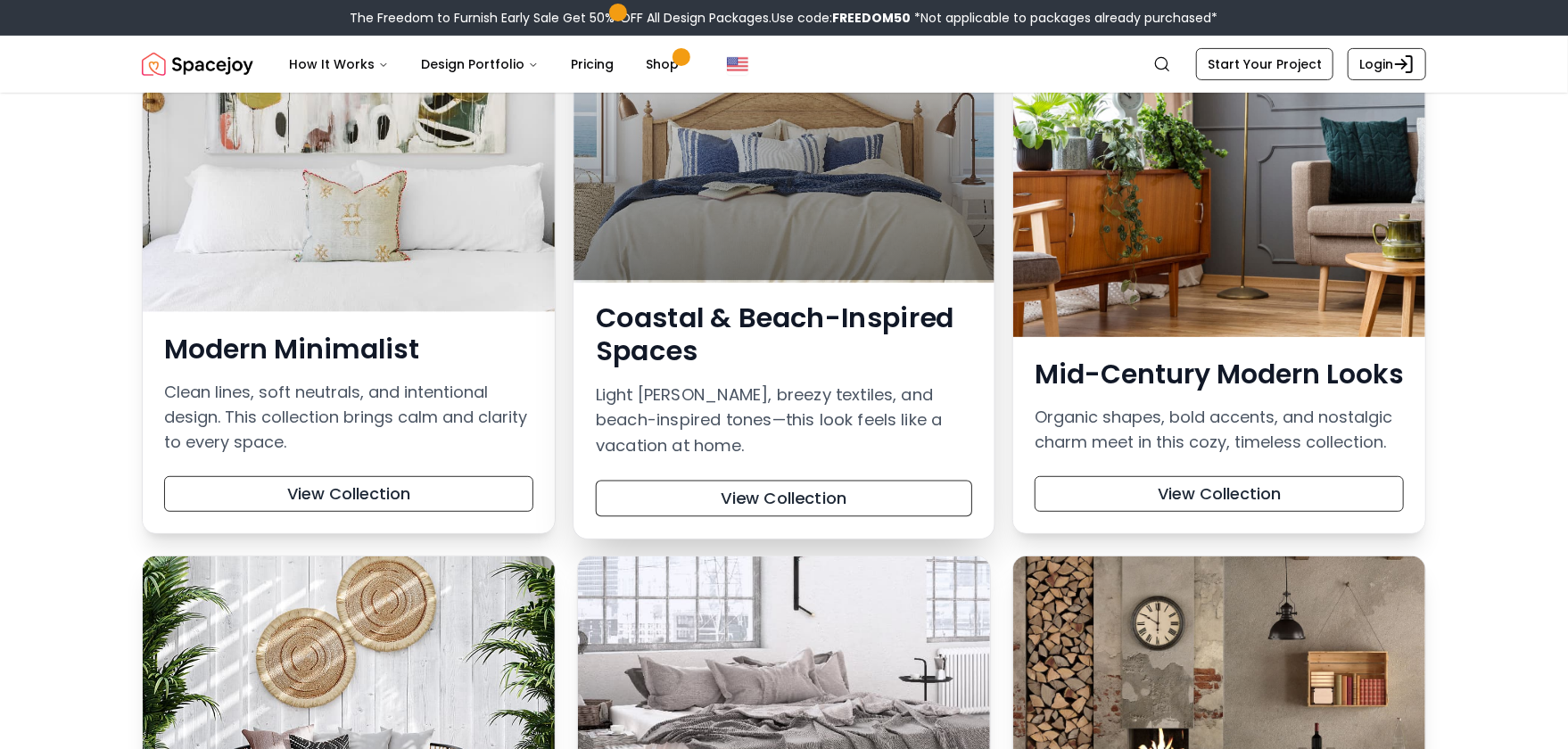 scroll, scrollTop: 334, scrollLeft: 0, axis: vertical 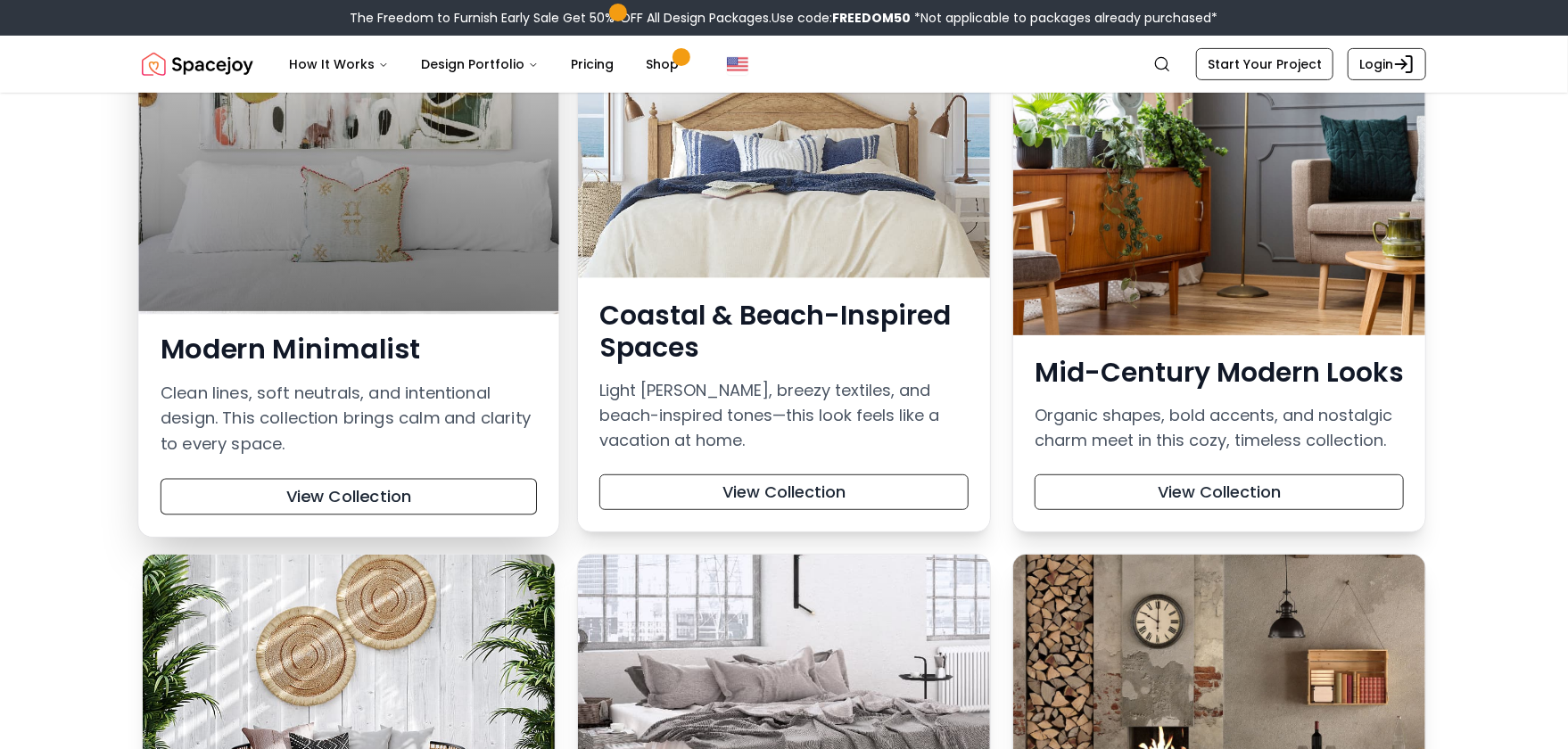 click at bounding box center (348, 152) 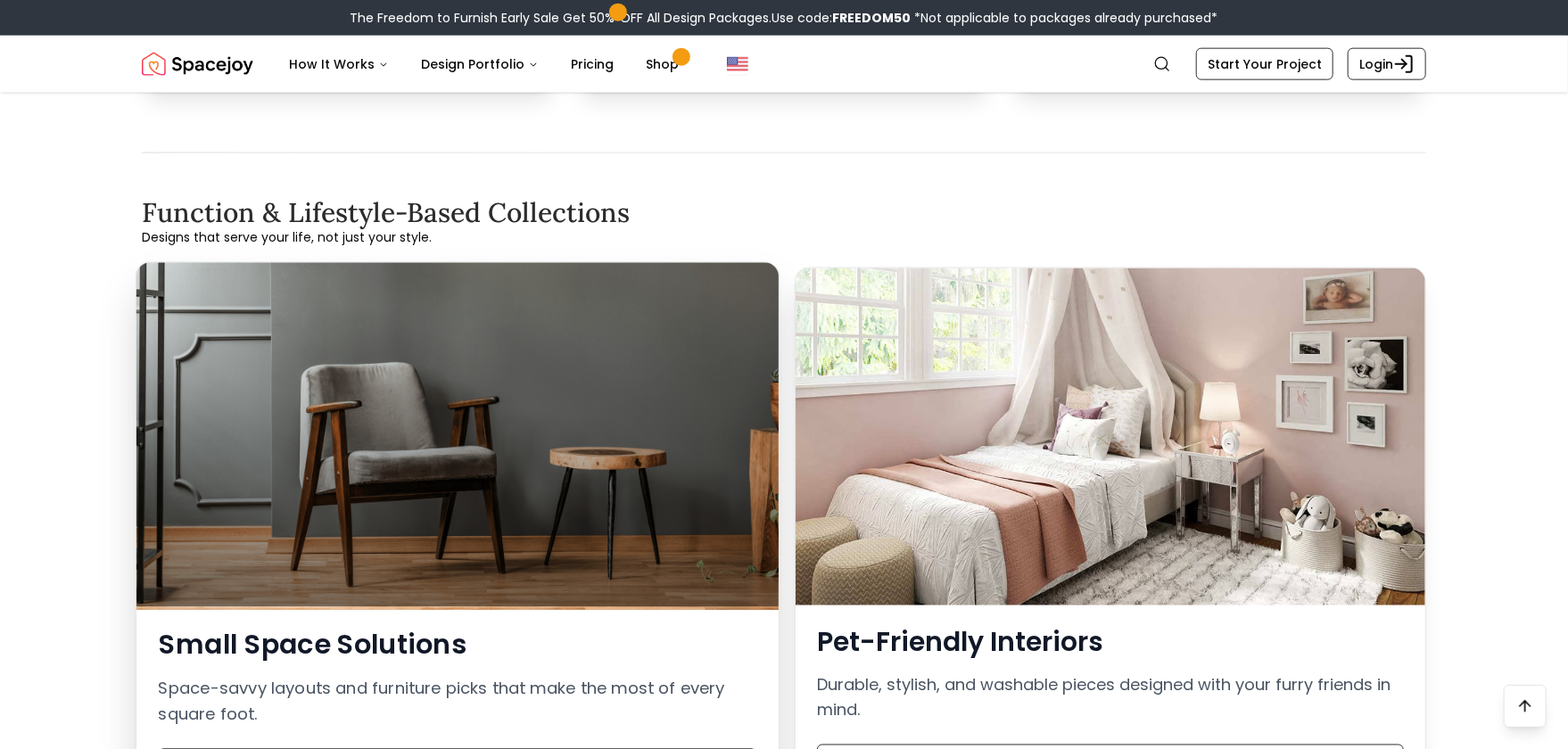 scroll, scrollTop: 1338, scrollLeft: 0, axis: vertical 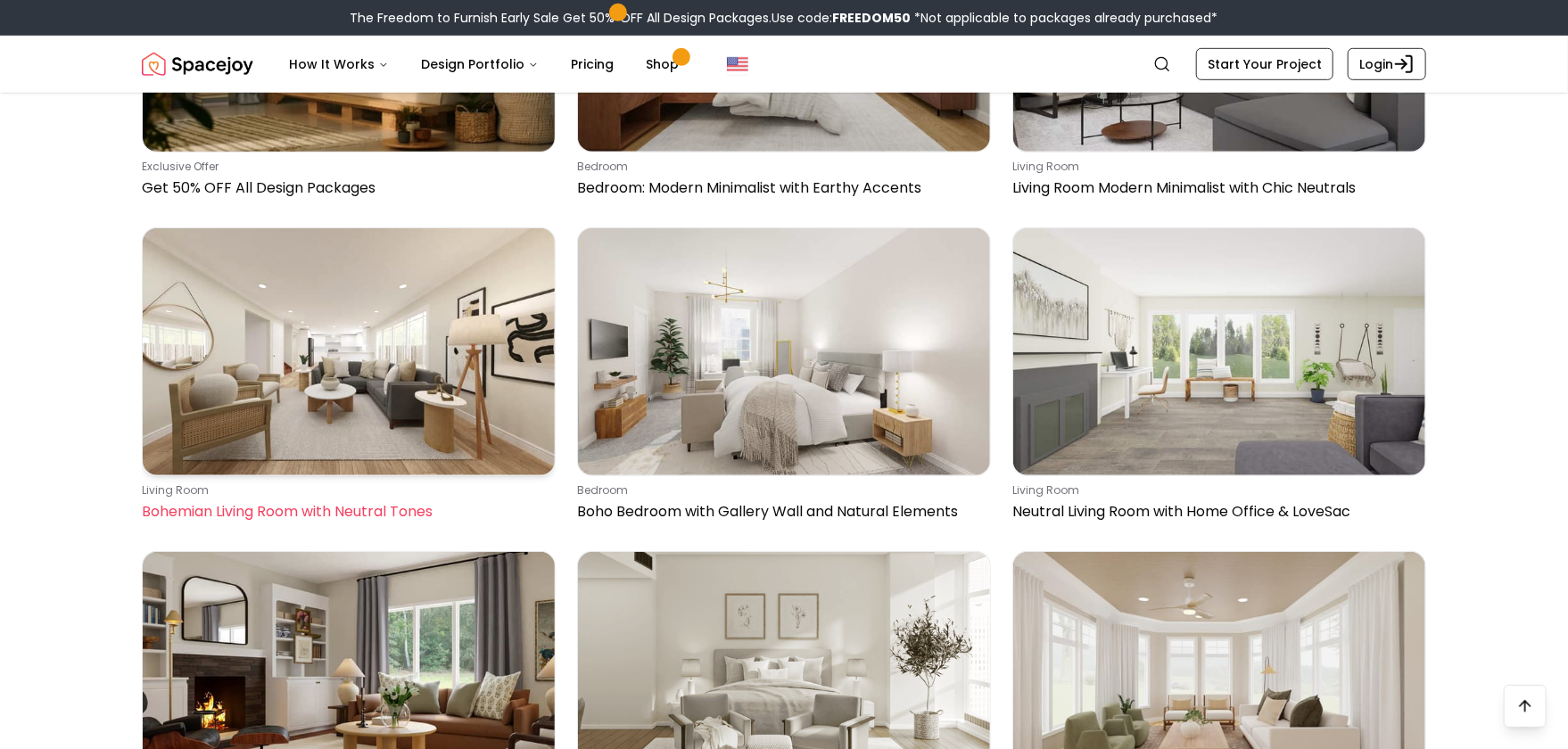 click at bounding box center [349, 351] 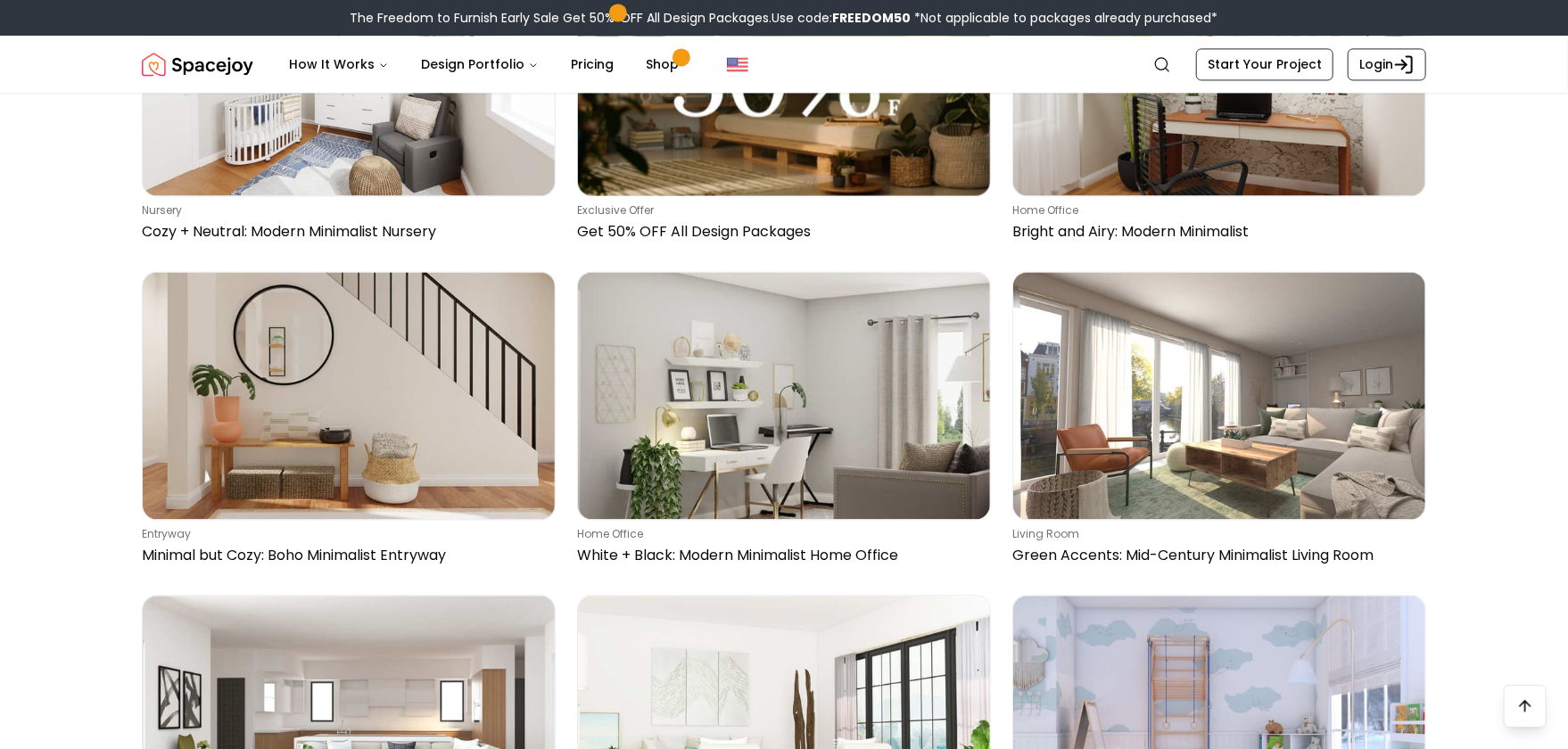 scroll, scrollTop: 6242, scrollLeft: 0, axis: vertical 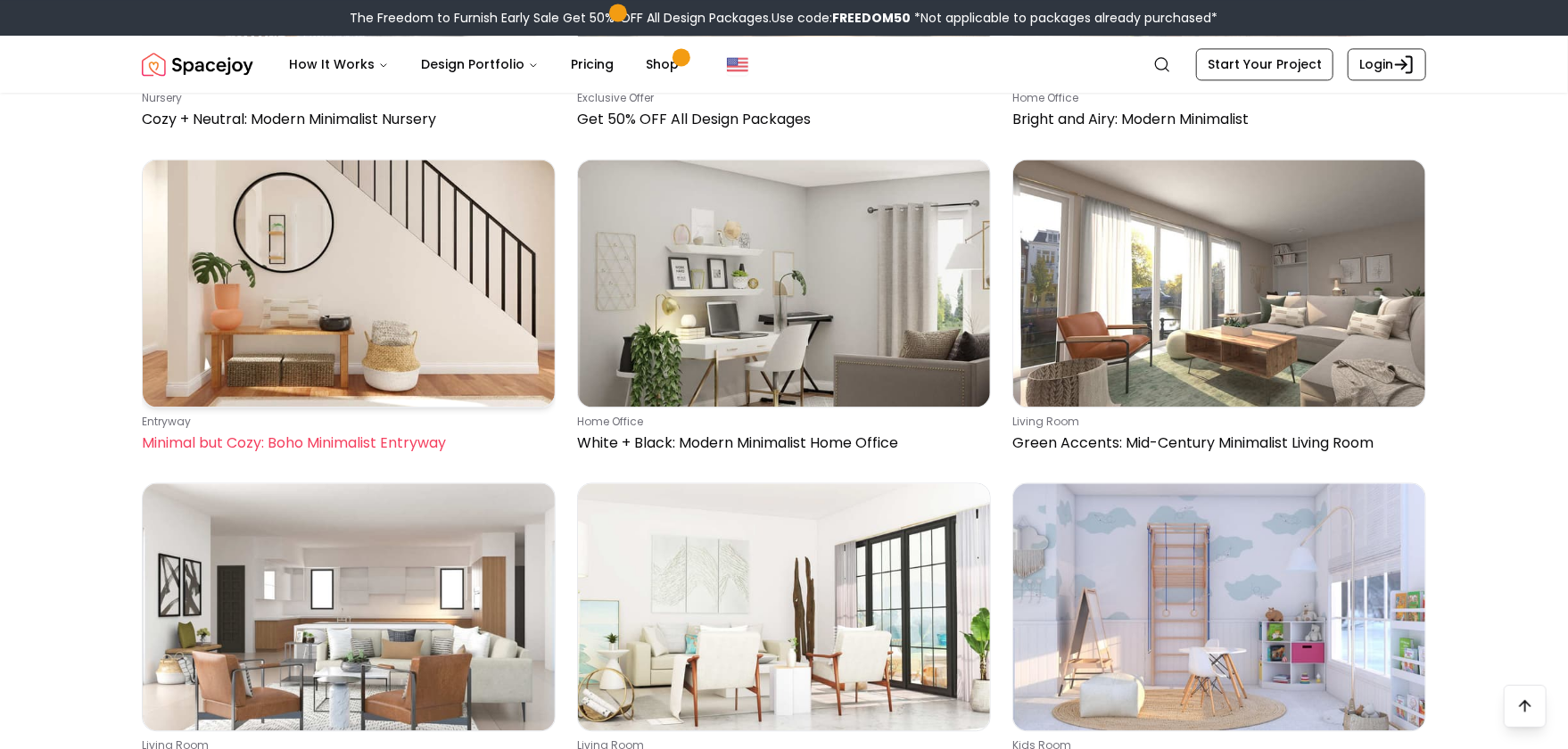 click at bounding box center [349, 283] 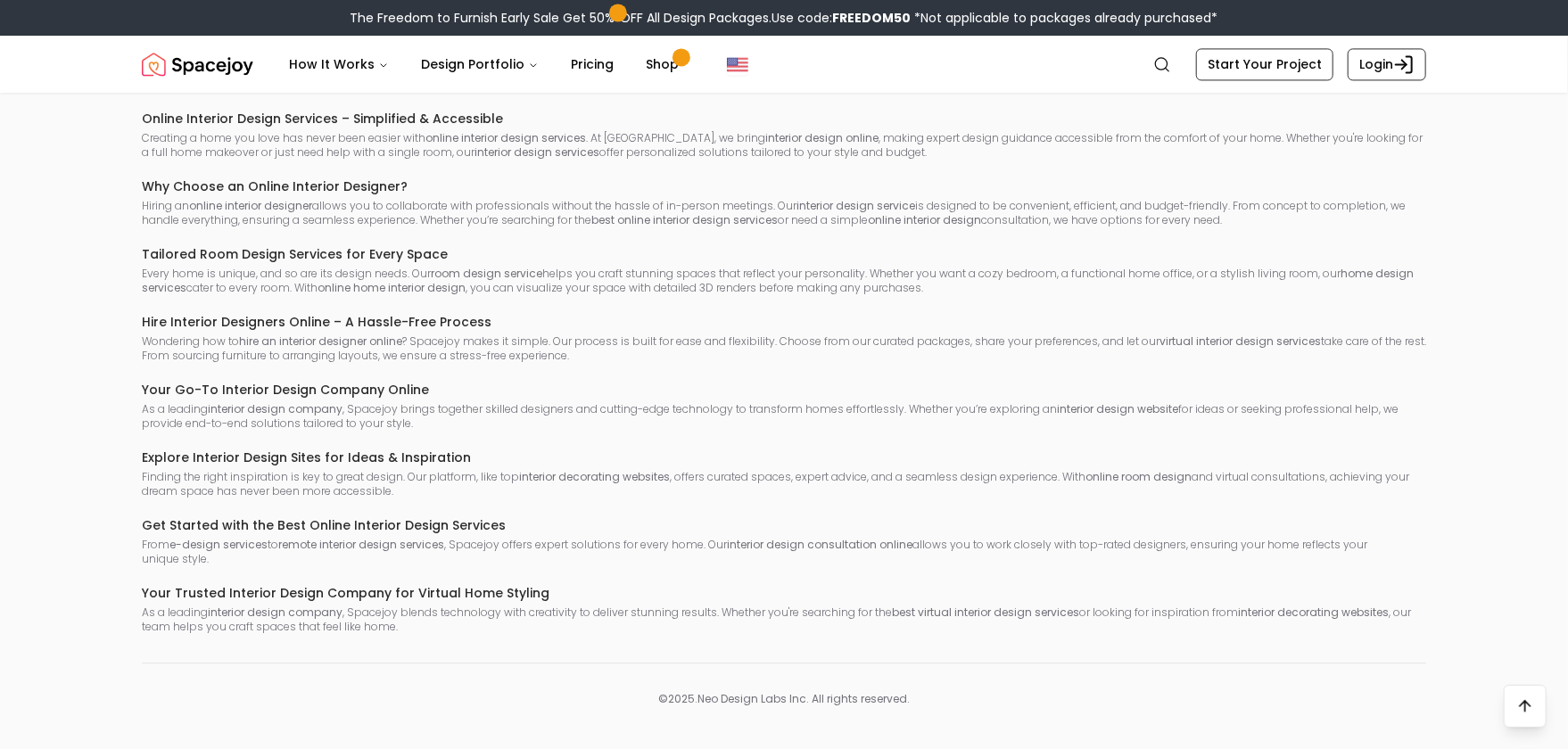 scroll, scrollTop: 10354, scrollLeft: 0, axis: vertical 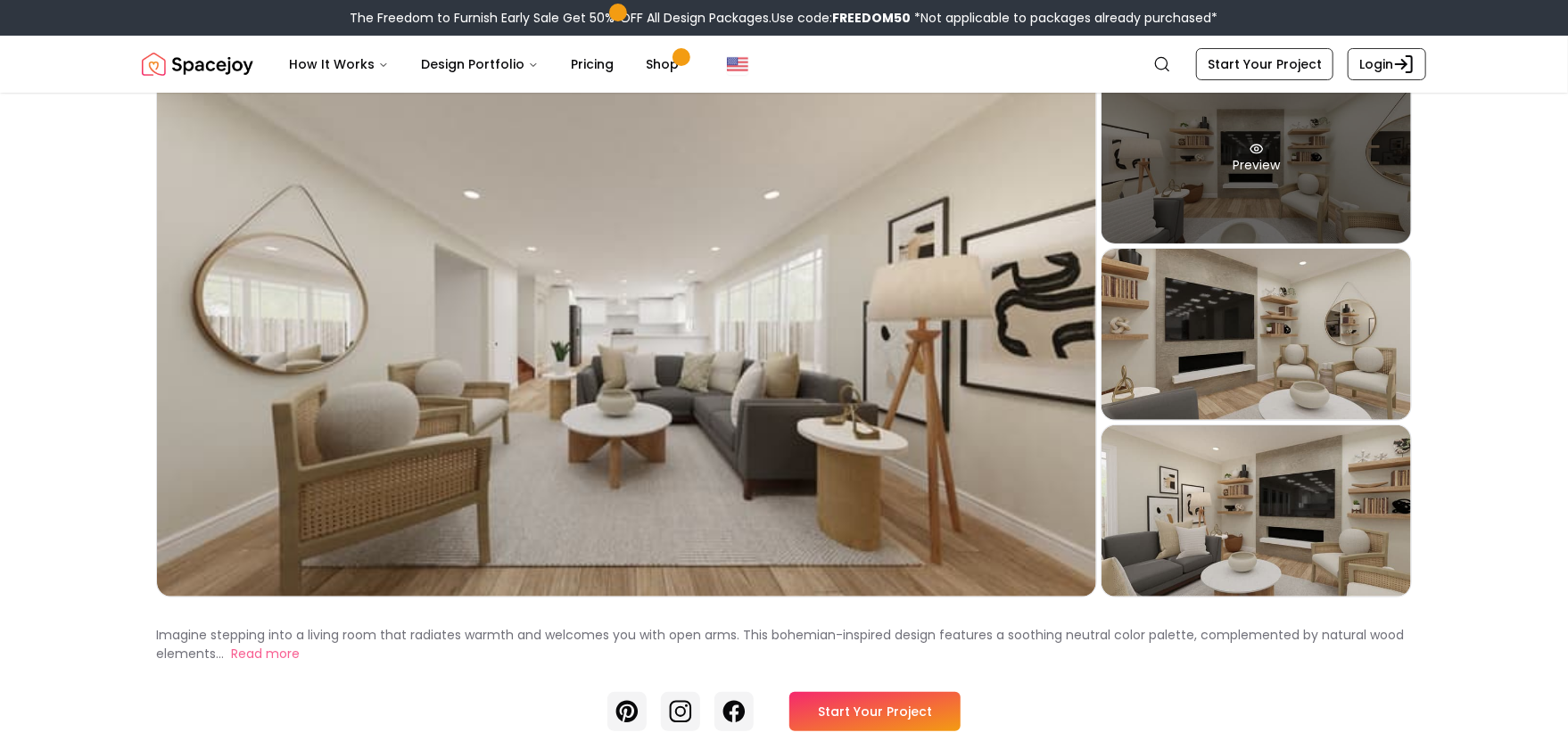 click on "Preview" at bounding box center (1256, 158) 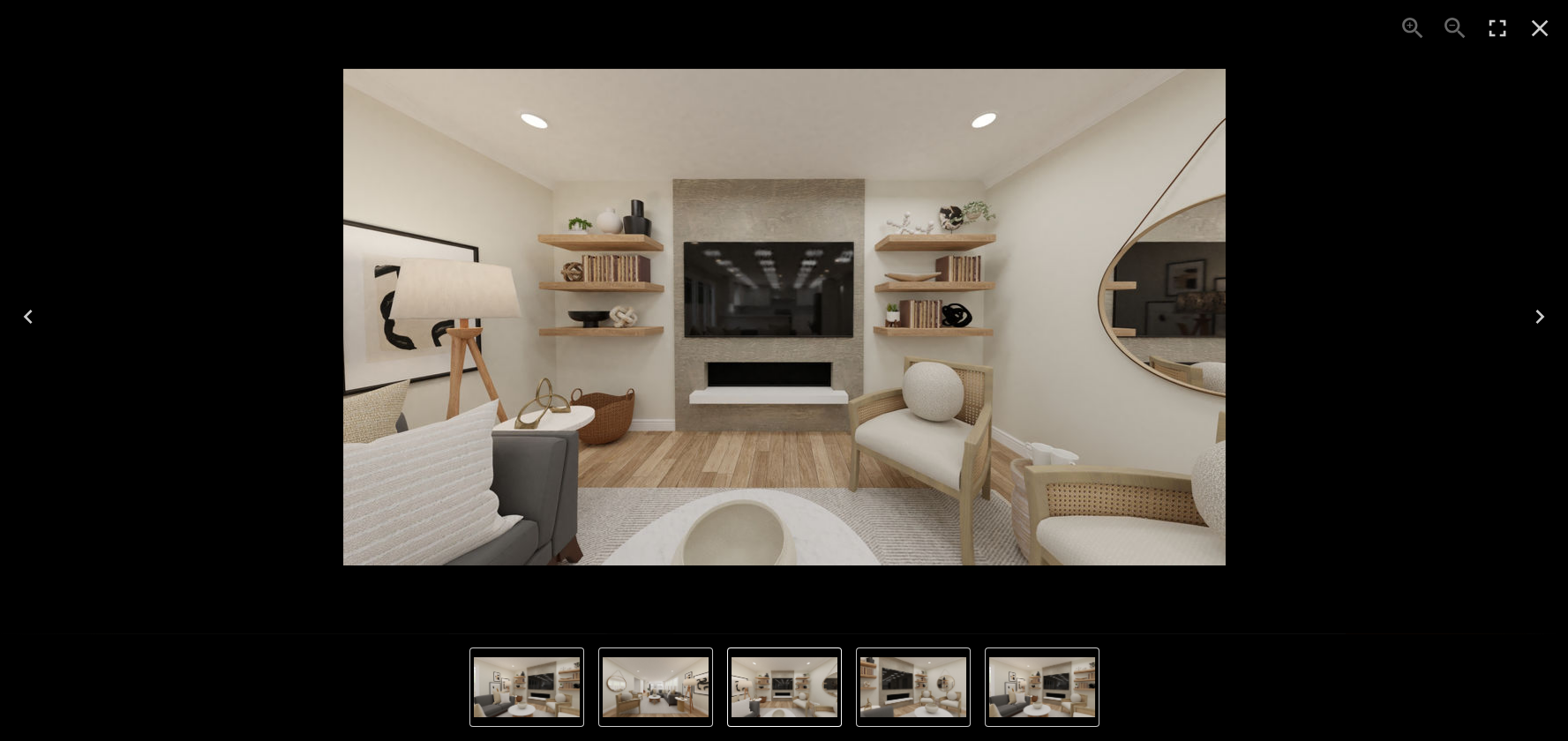 click at bounding box center [656, 687] 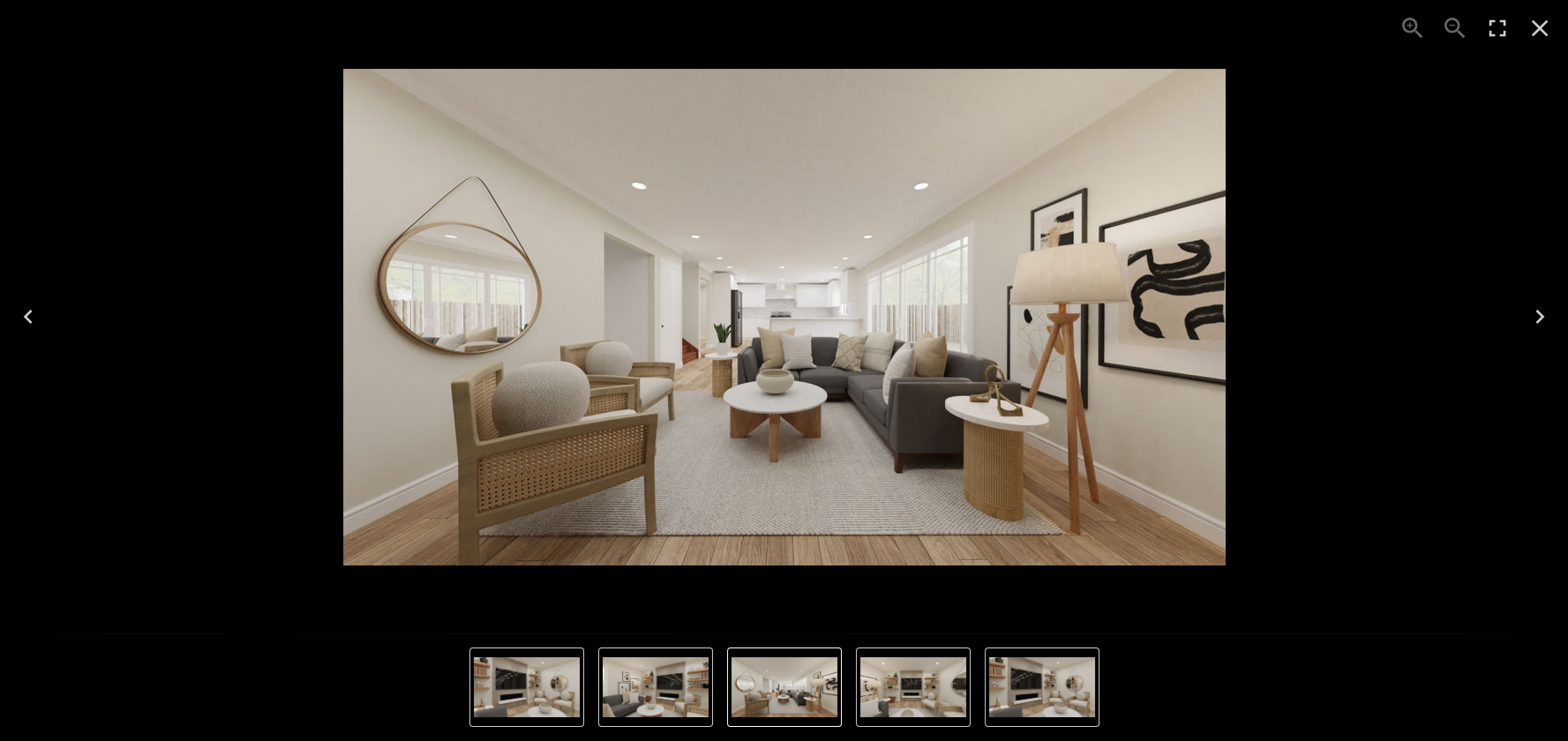 click at bounding box center (784, 687) 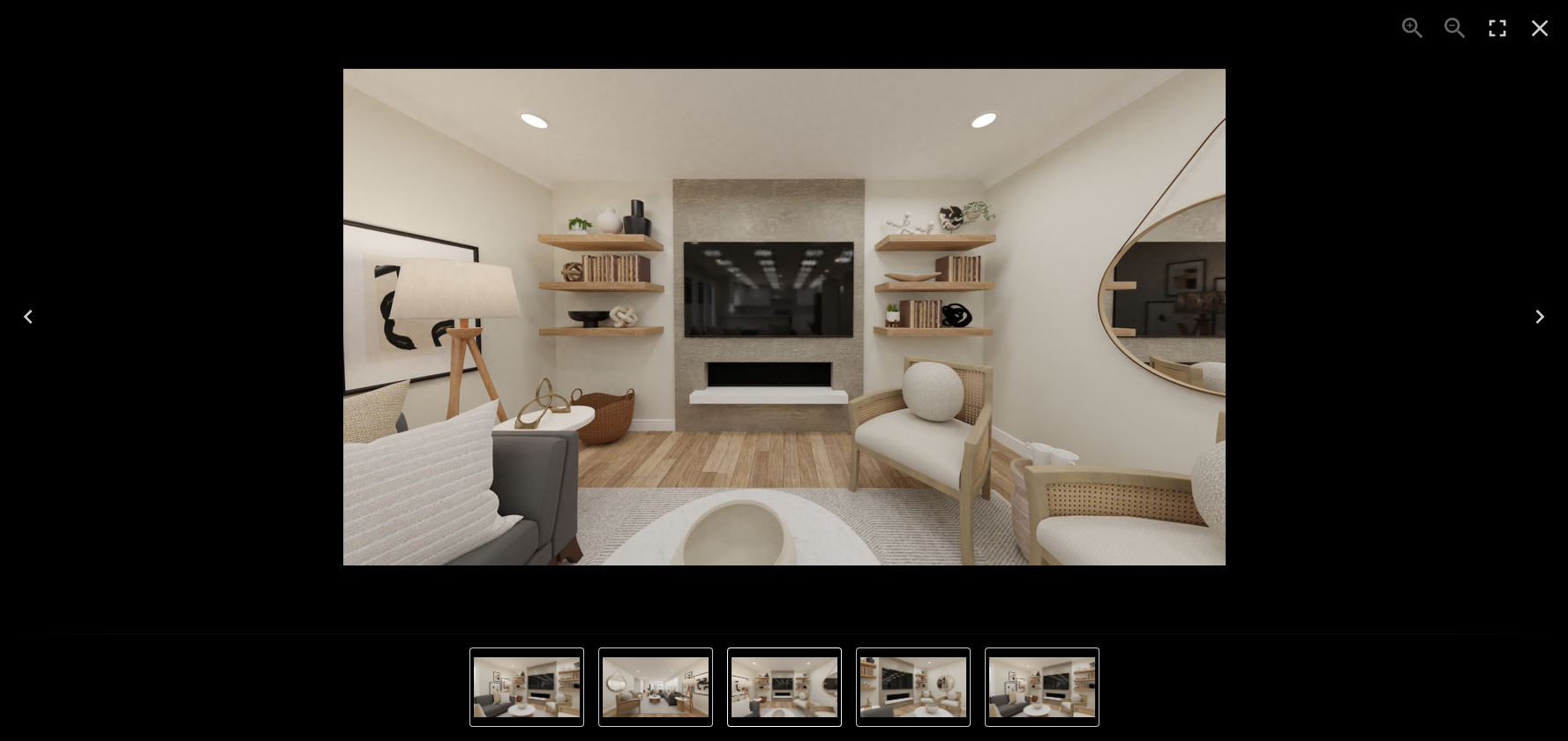 click at bounding box center [1042, 687] 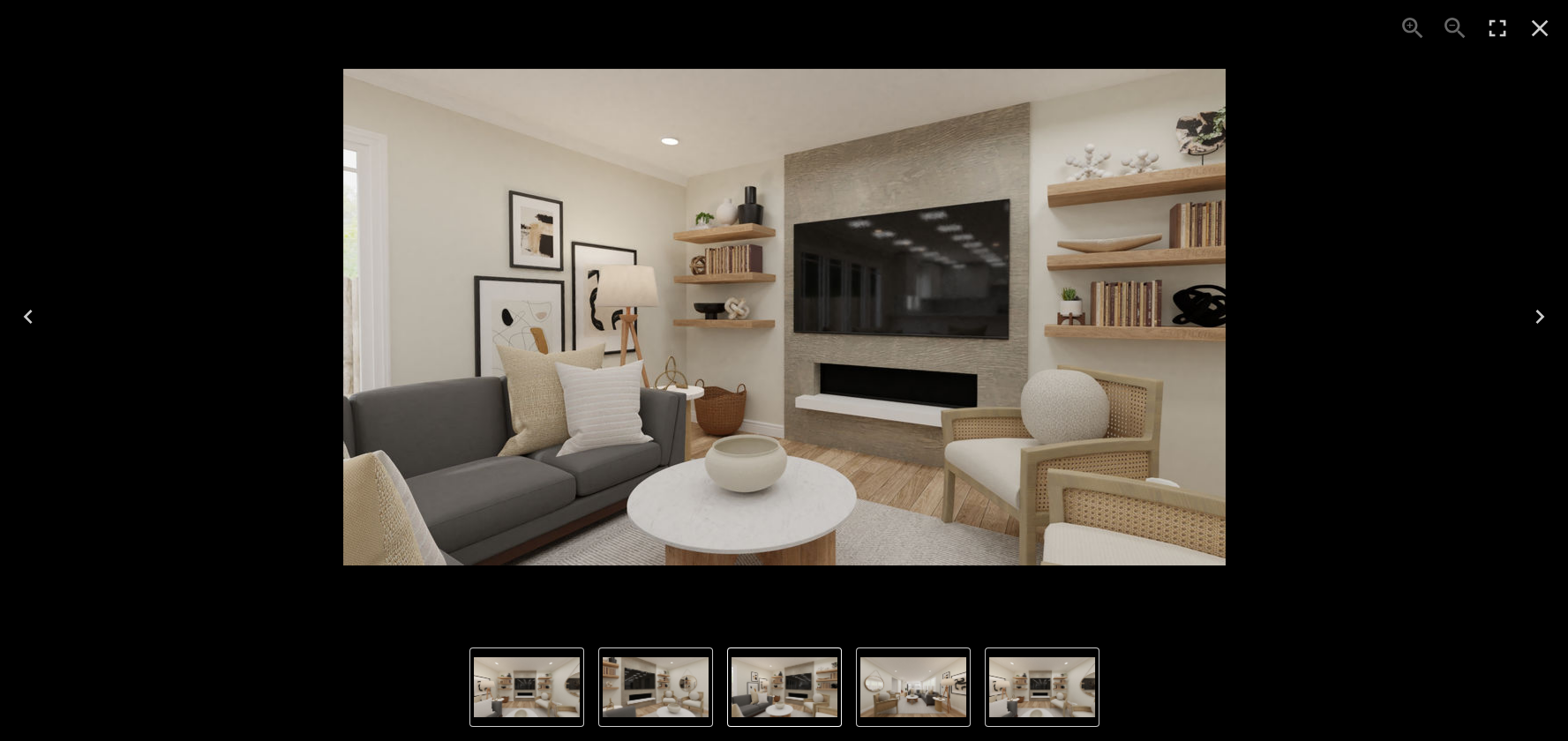 click at bounding box center (784, 317) 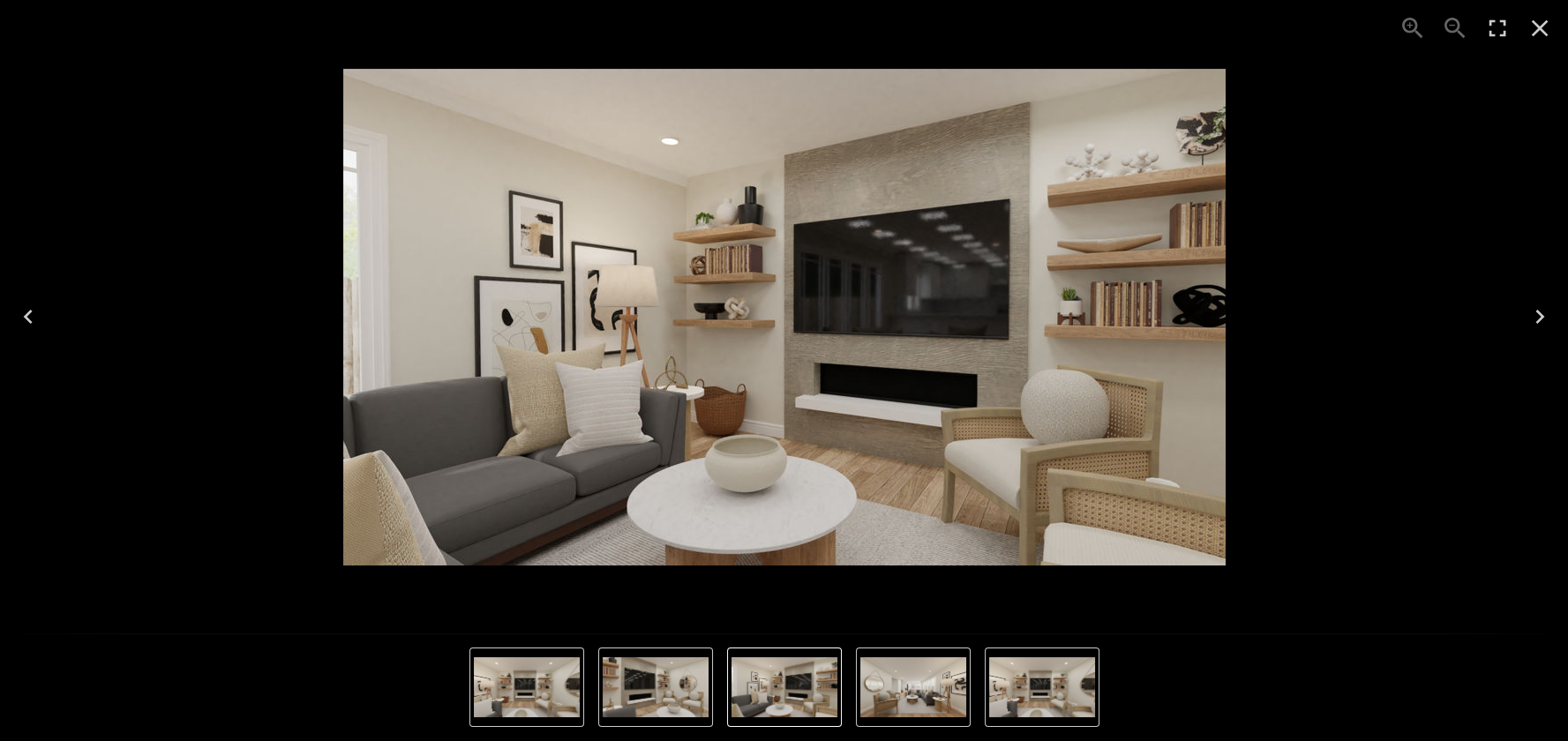 click 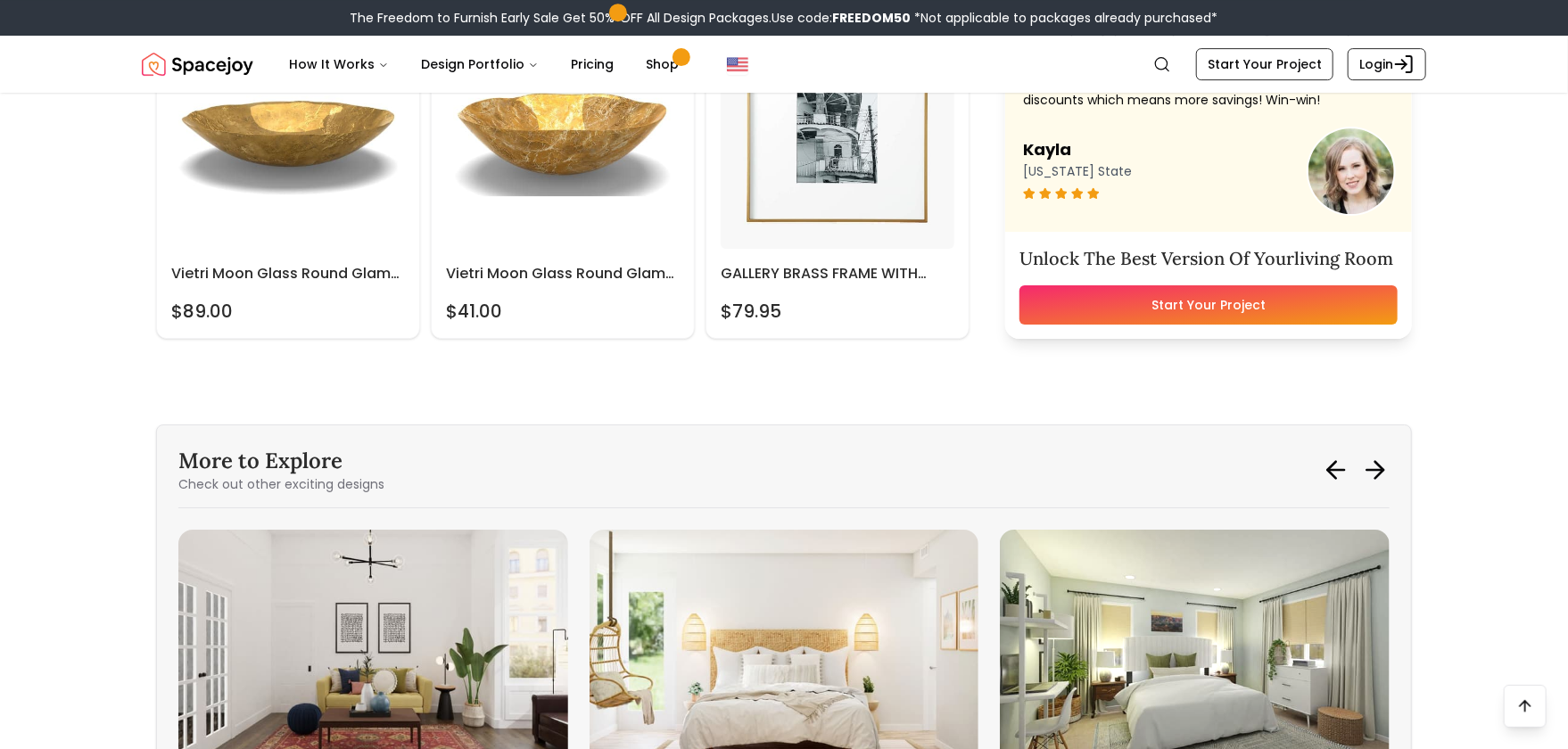 scroll, scrollTop: 3454, scrollLeft: 0, axis: vertical 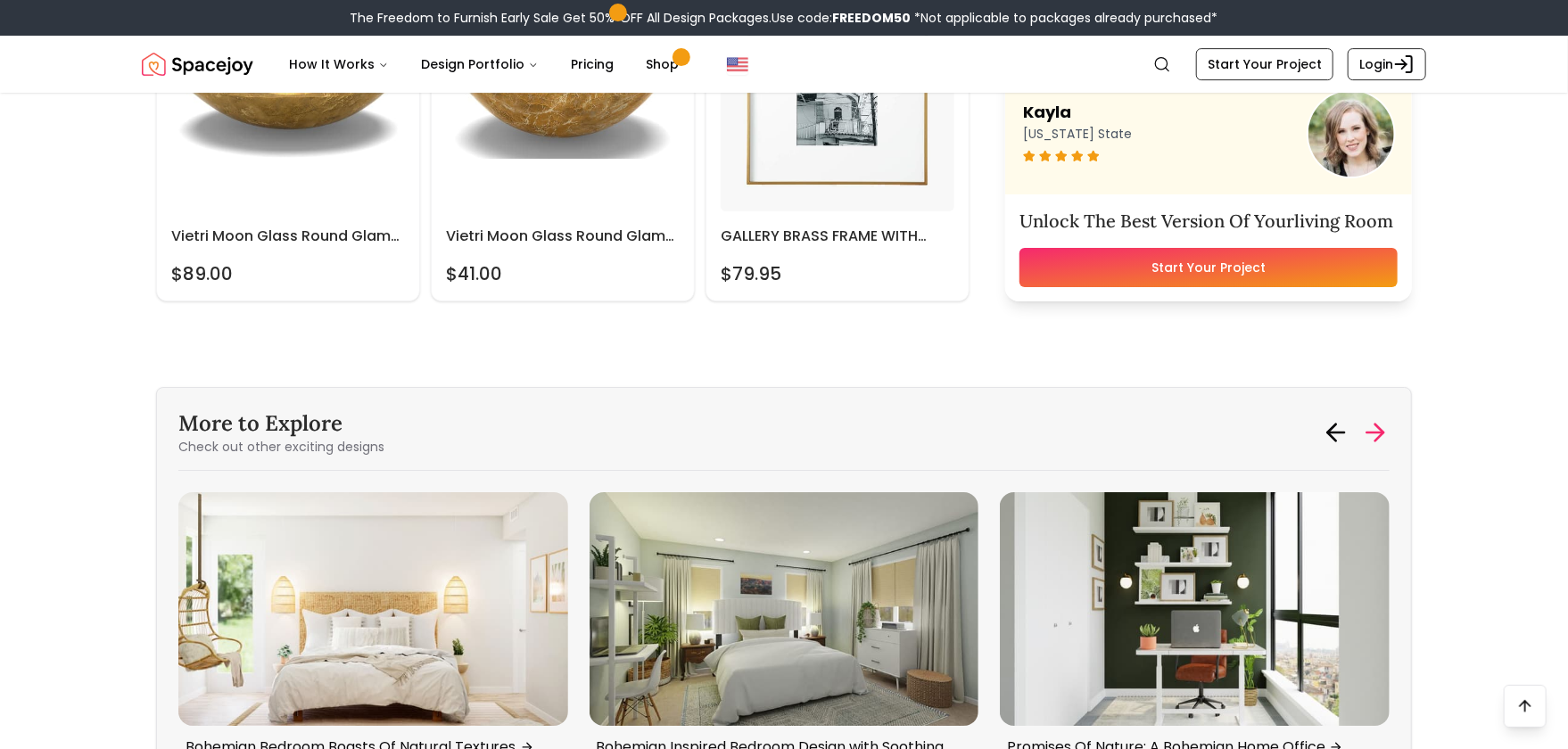 click 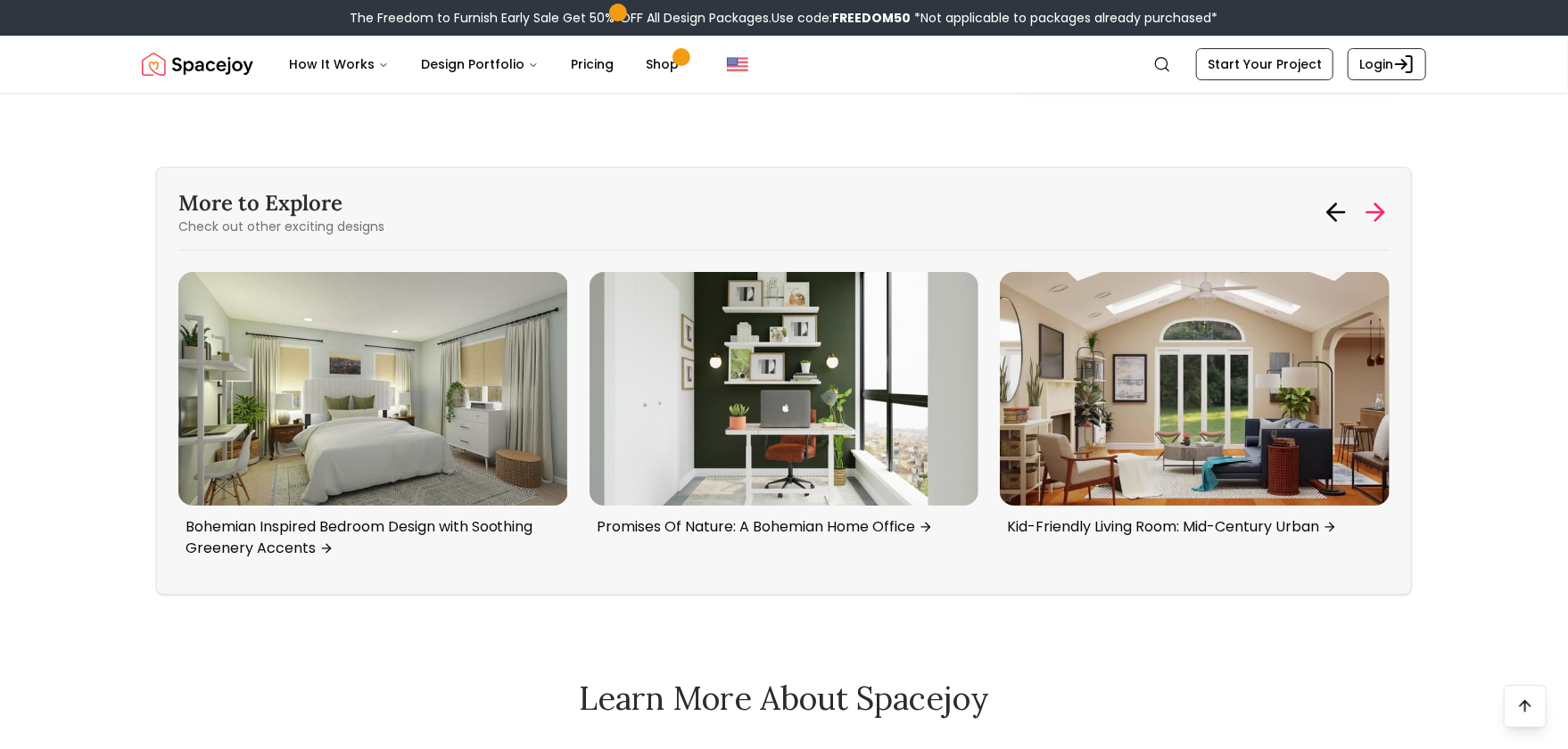 scroll, scrollTop: 3678, scrollLeft: 0, axis: vertical 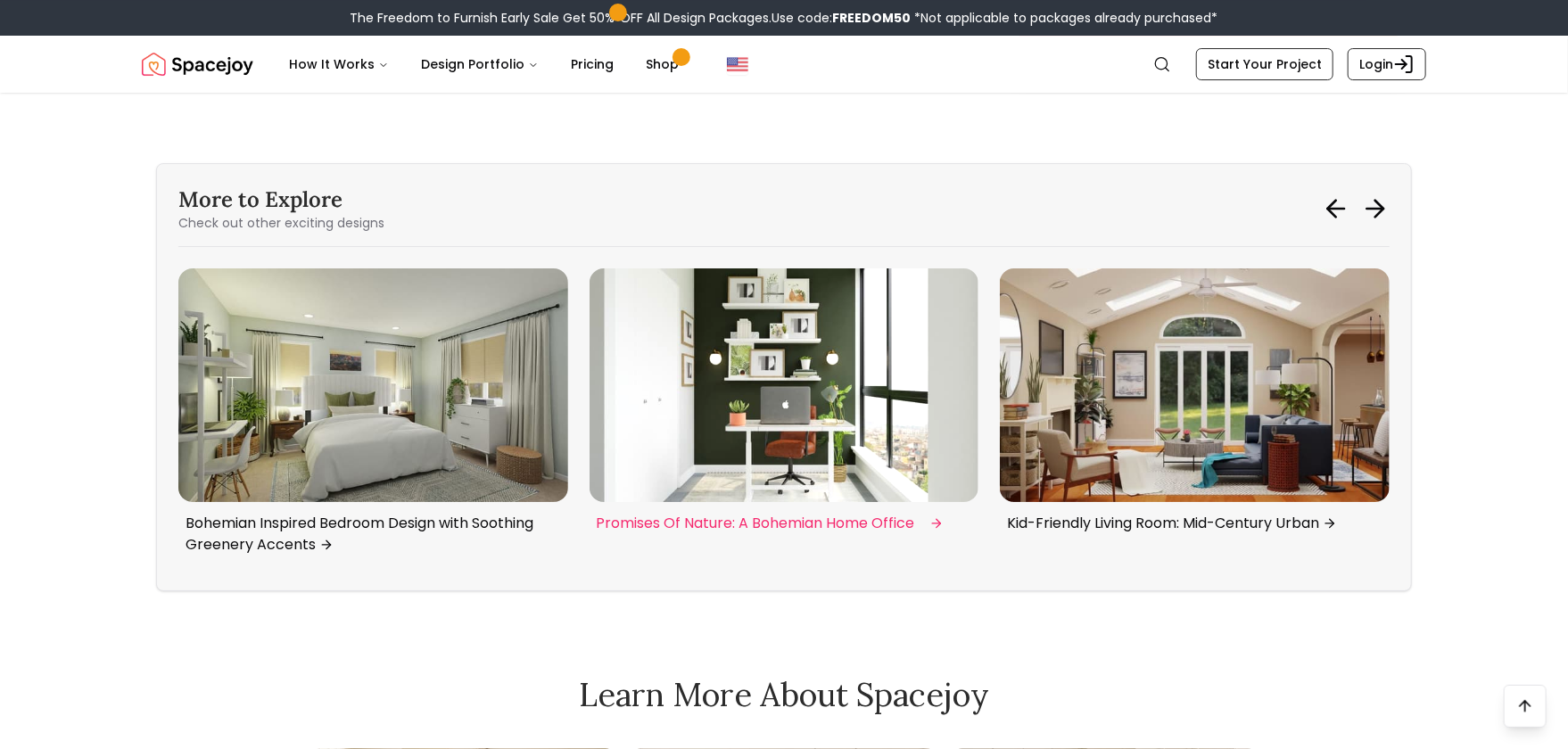 click at bounding box center (784, 385) 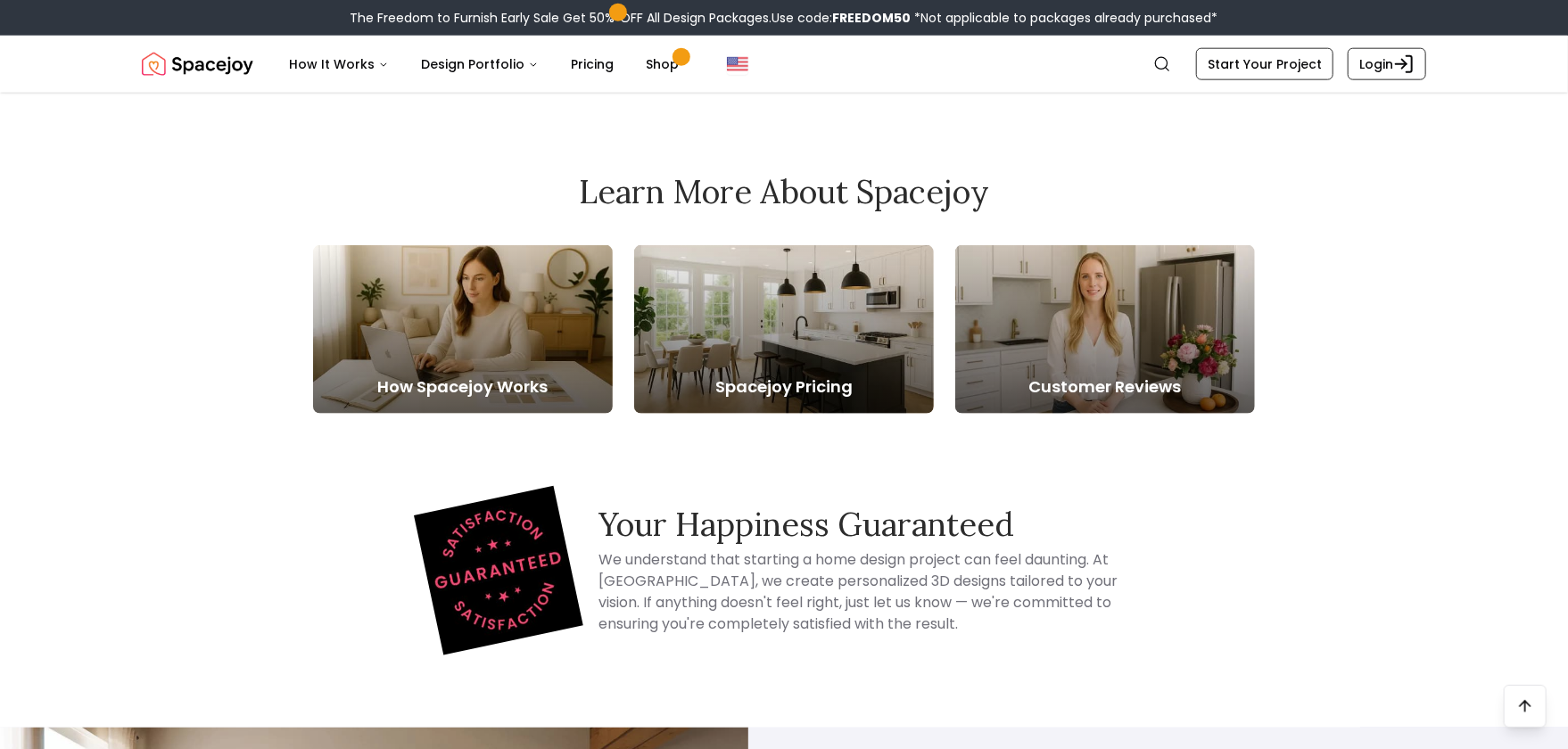 scroll, scrollTop: 5239, scrollLeft: 0, axis: vertical 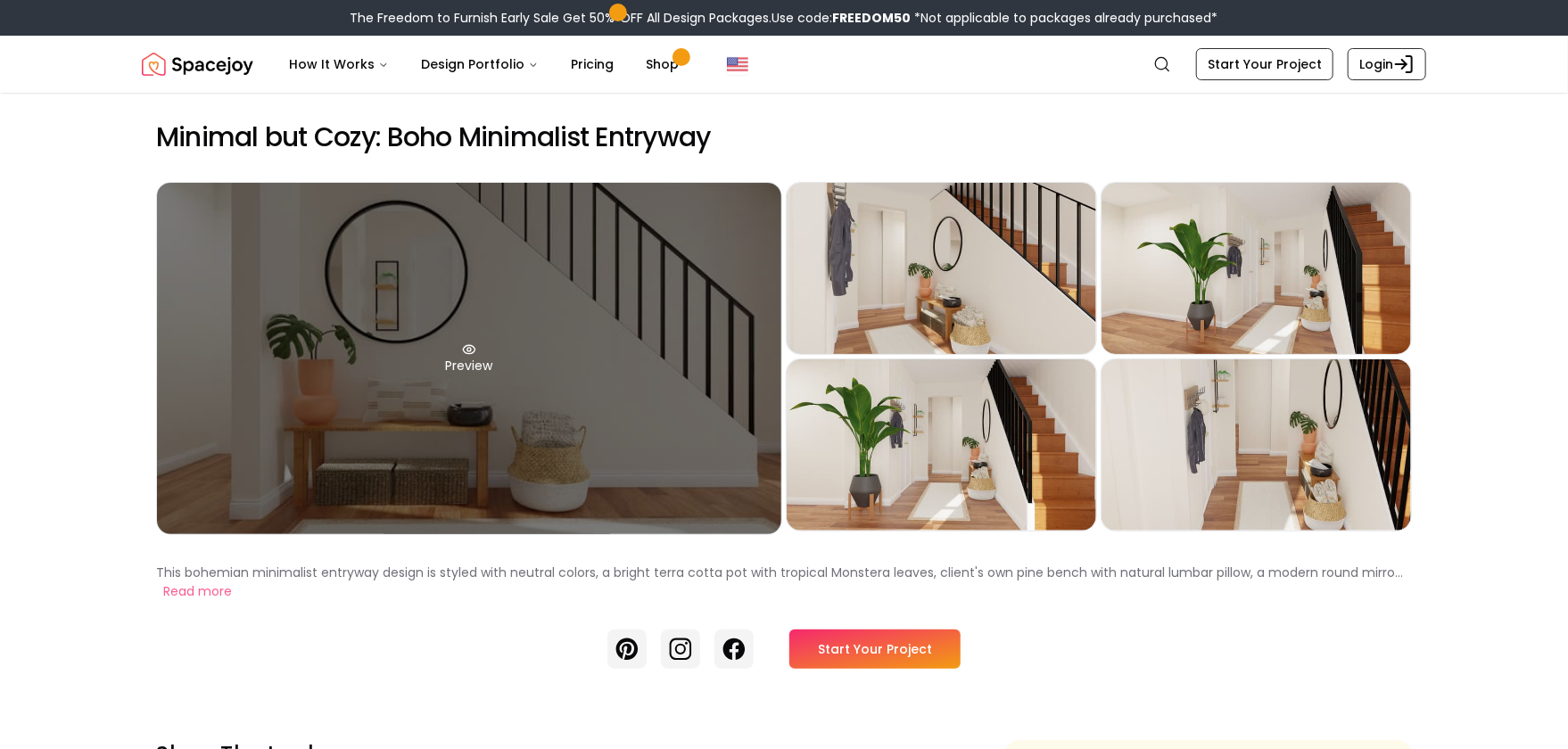 click on "Preview" at bounding box center (469, 358) 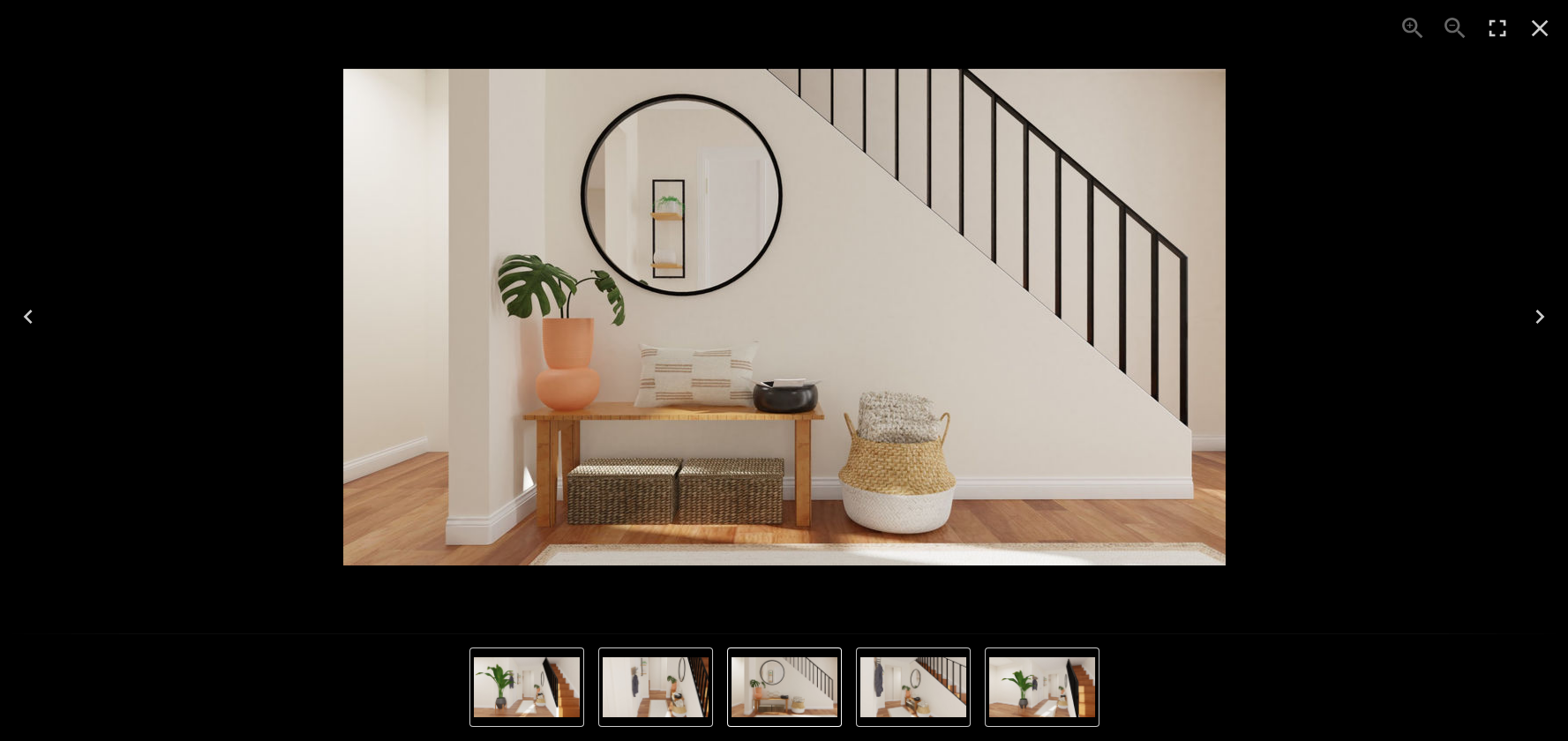 click at bounding box center [527, 687] 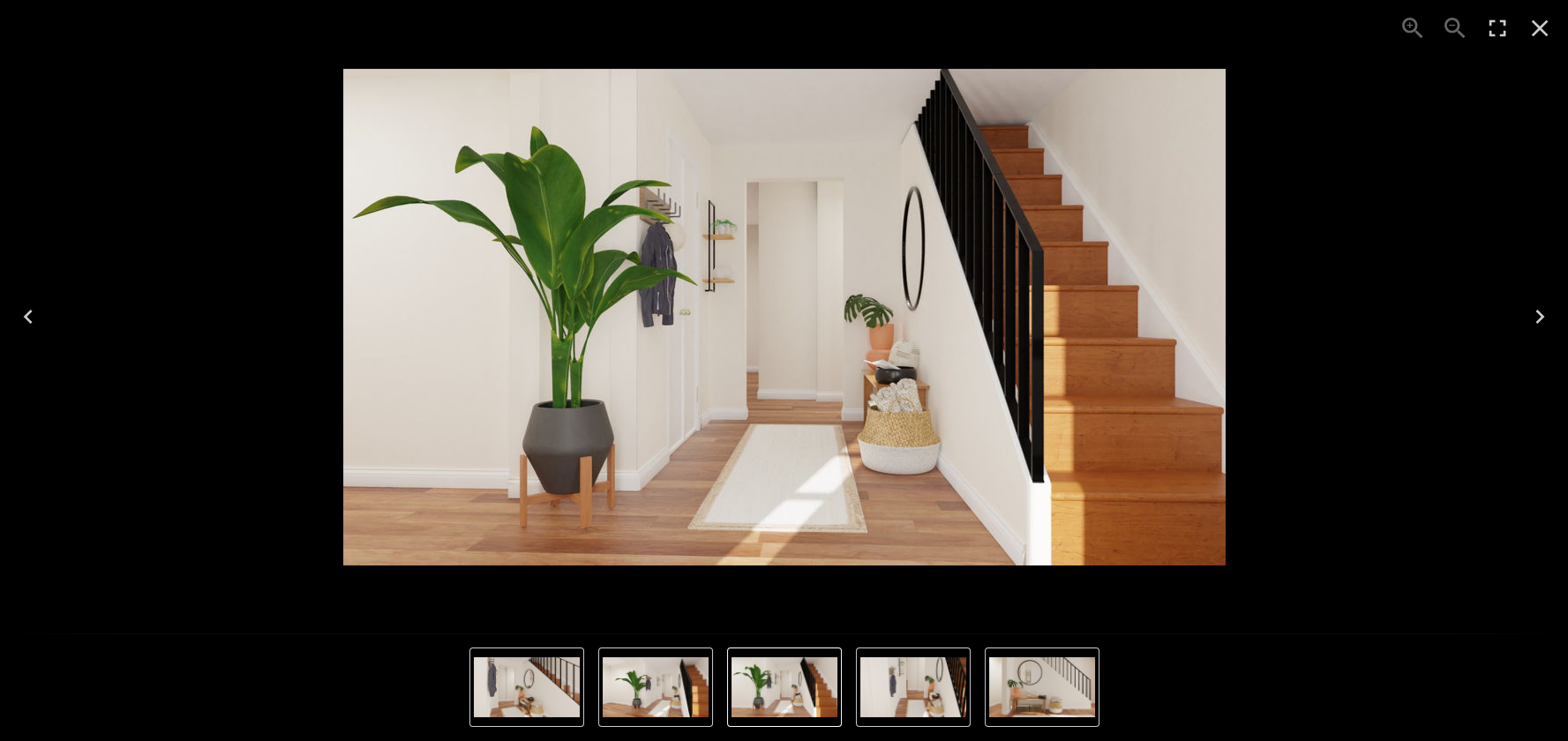 click at bounding box center [656, 687] 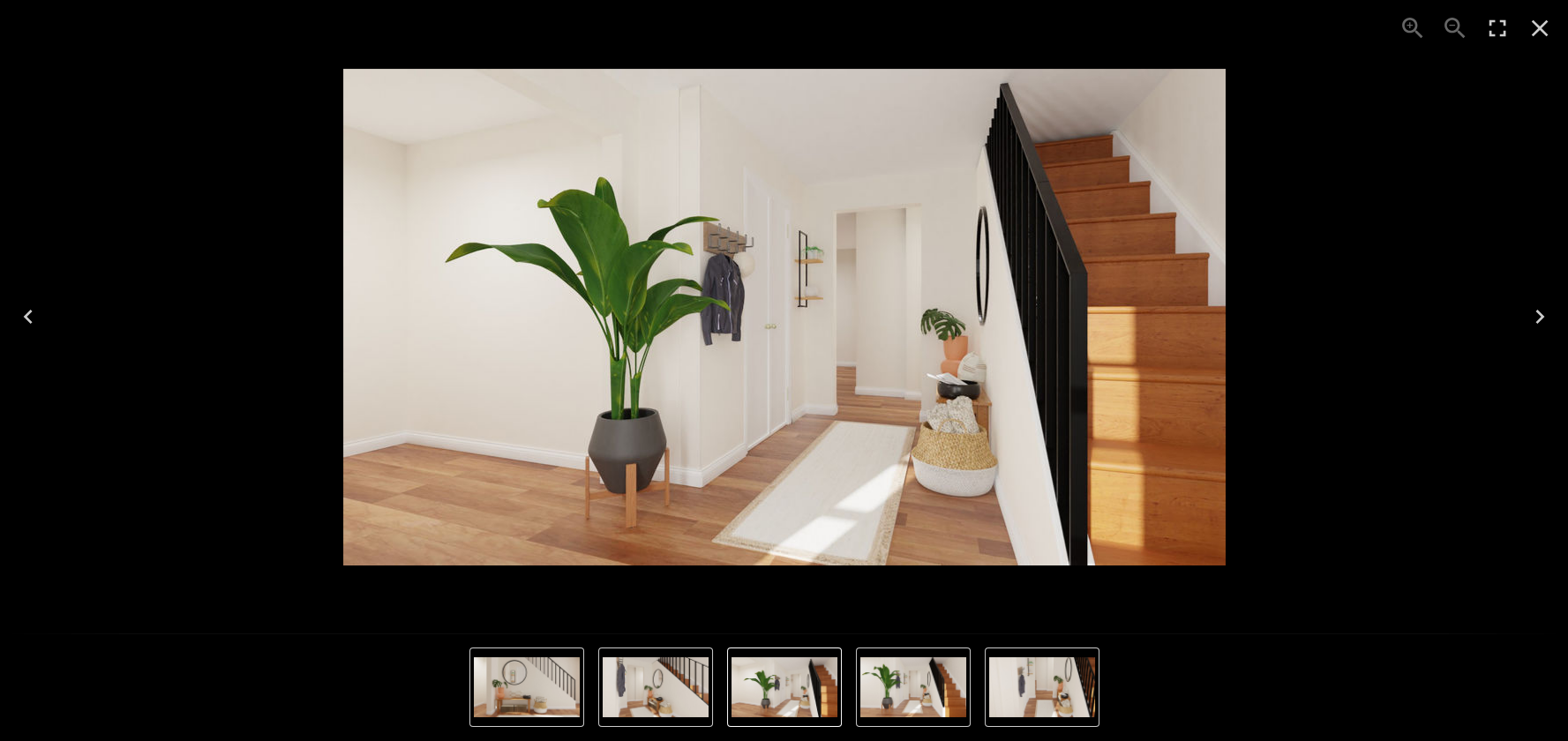 click at bounding box center [784, 687] 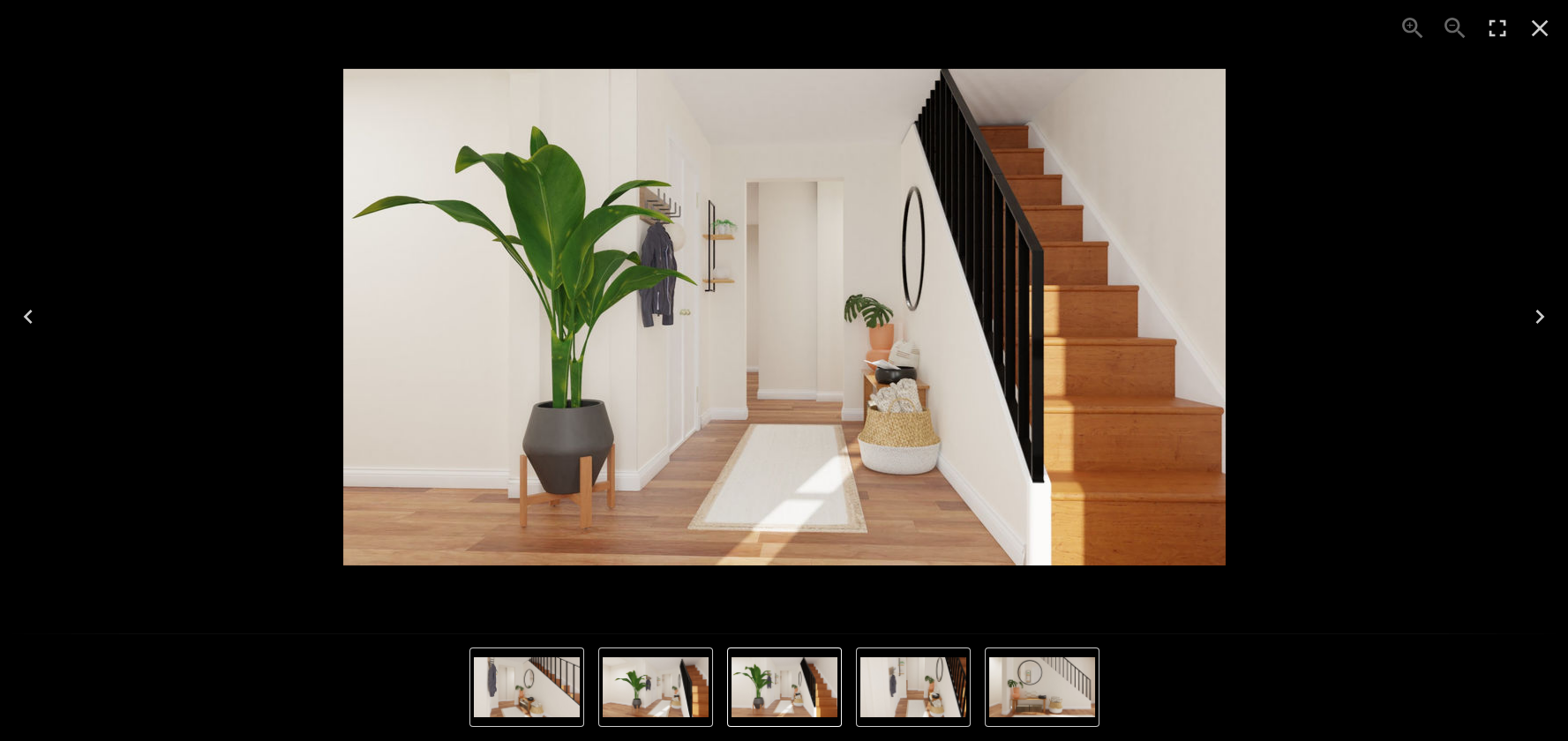 click at bounding box center (1042, 687) 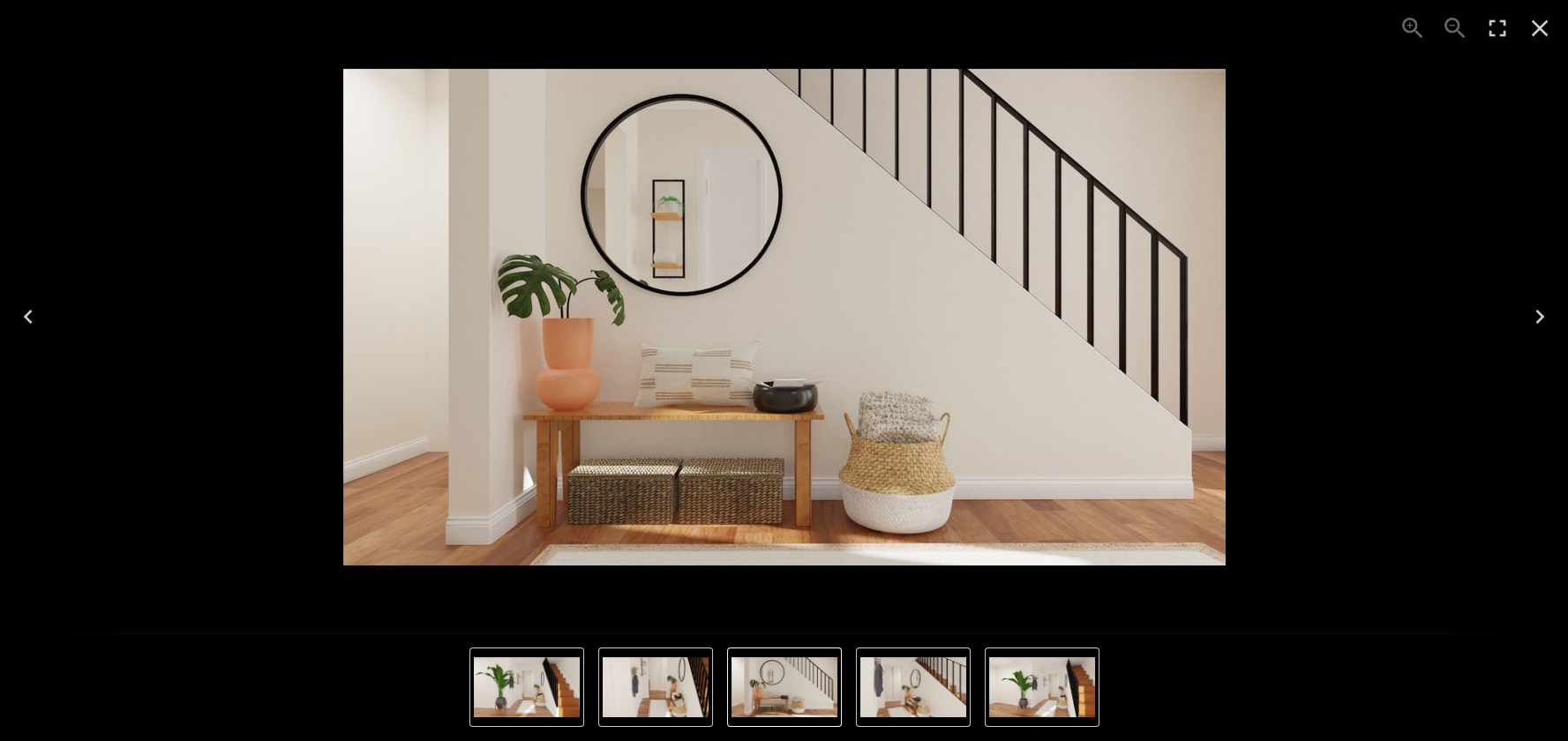 click 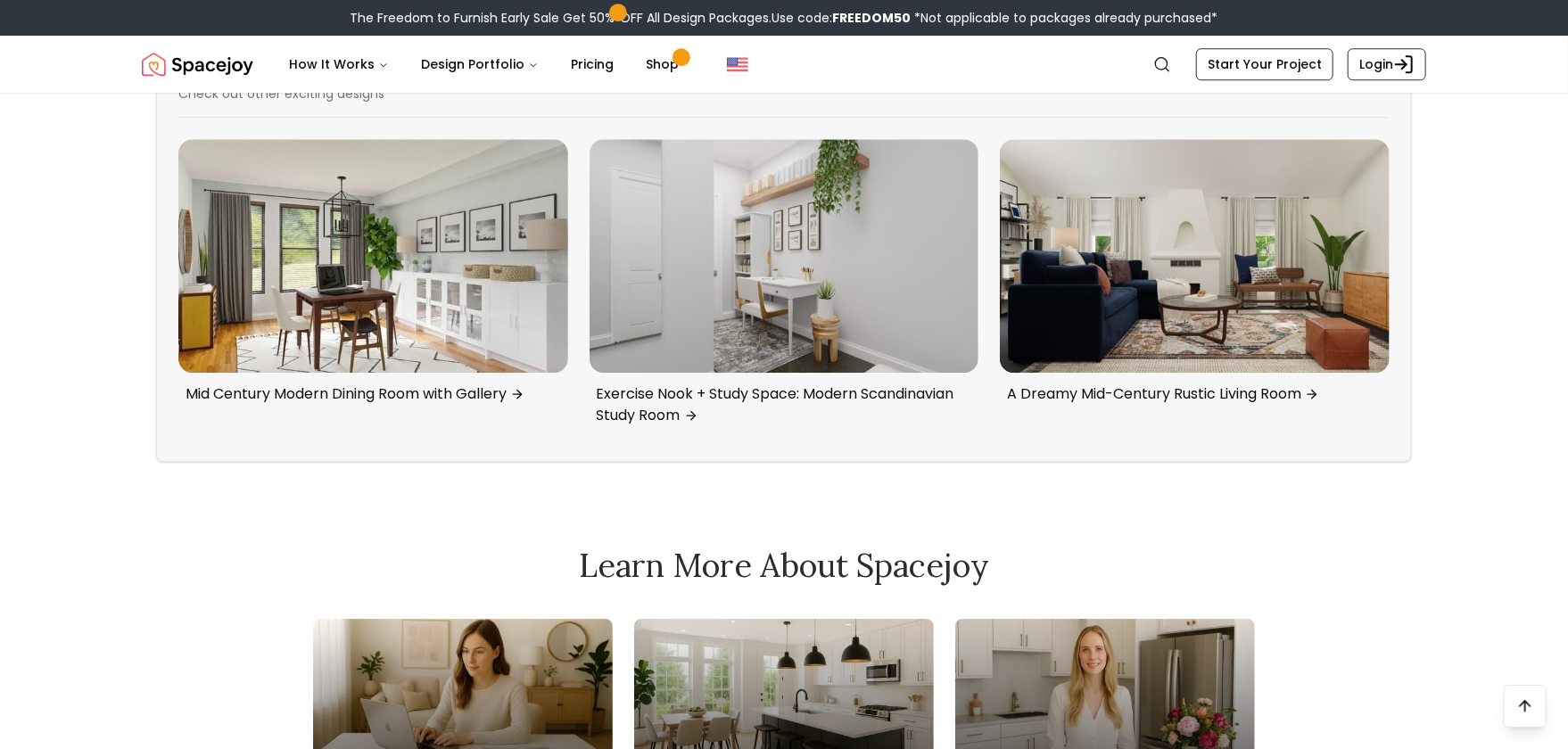 scroll, scrollTop: 2897, scrollLeft: 0, axis: vertical 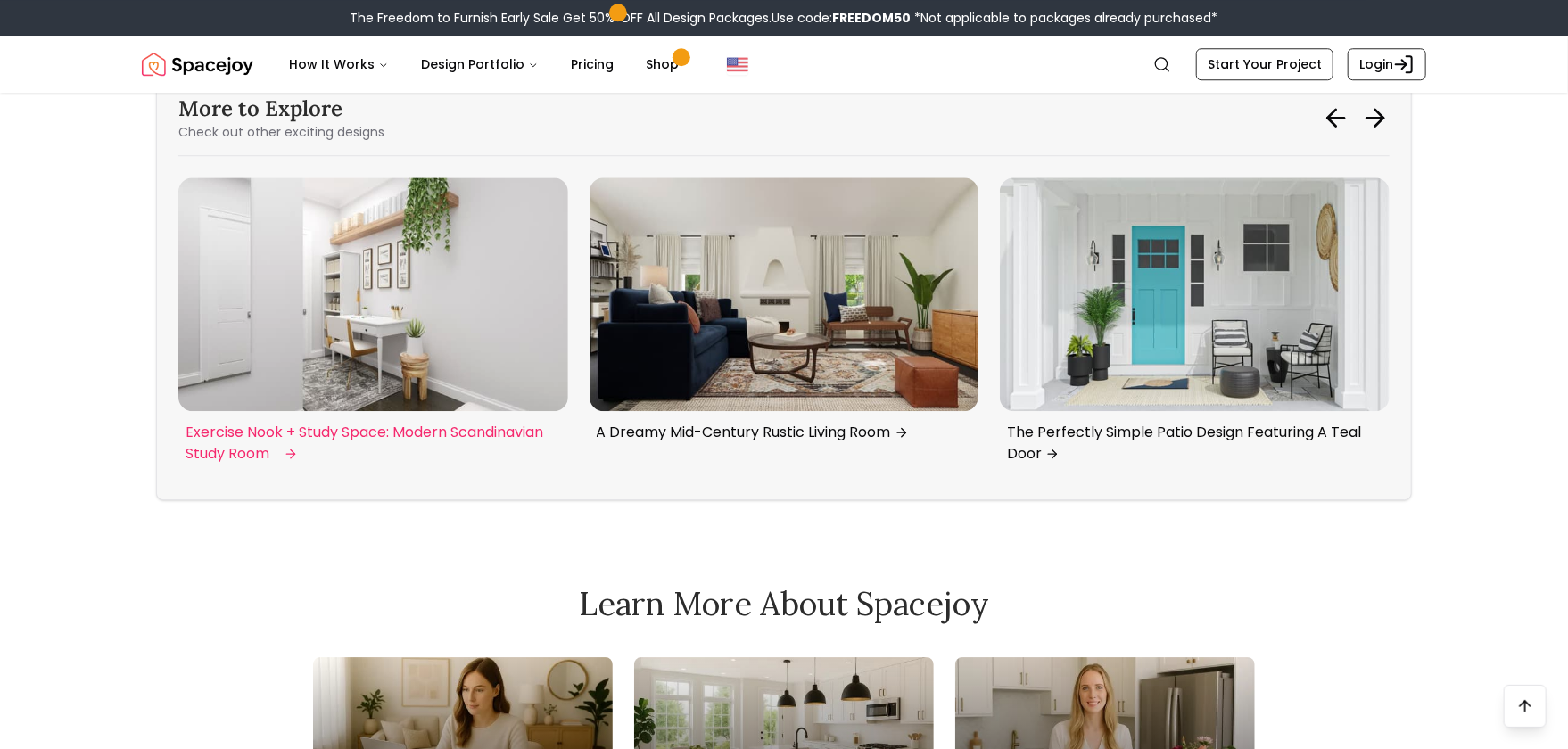 click at bounding box center [373, 294] 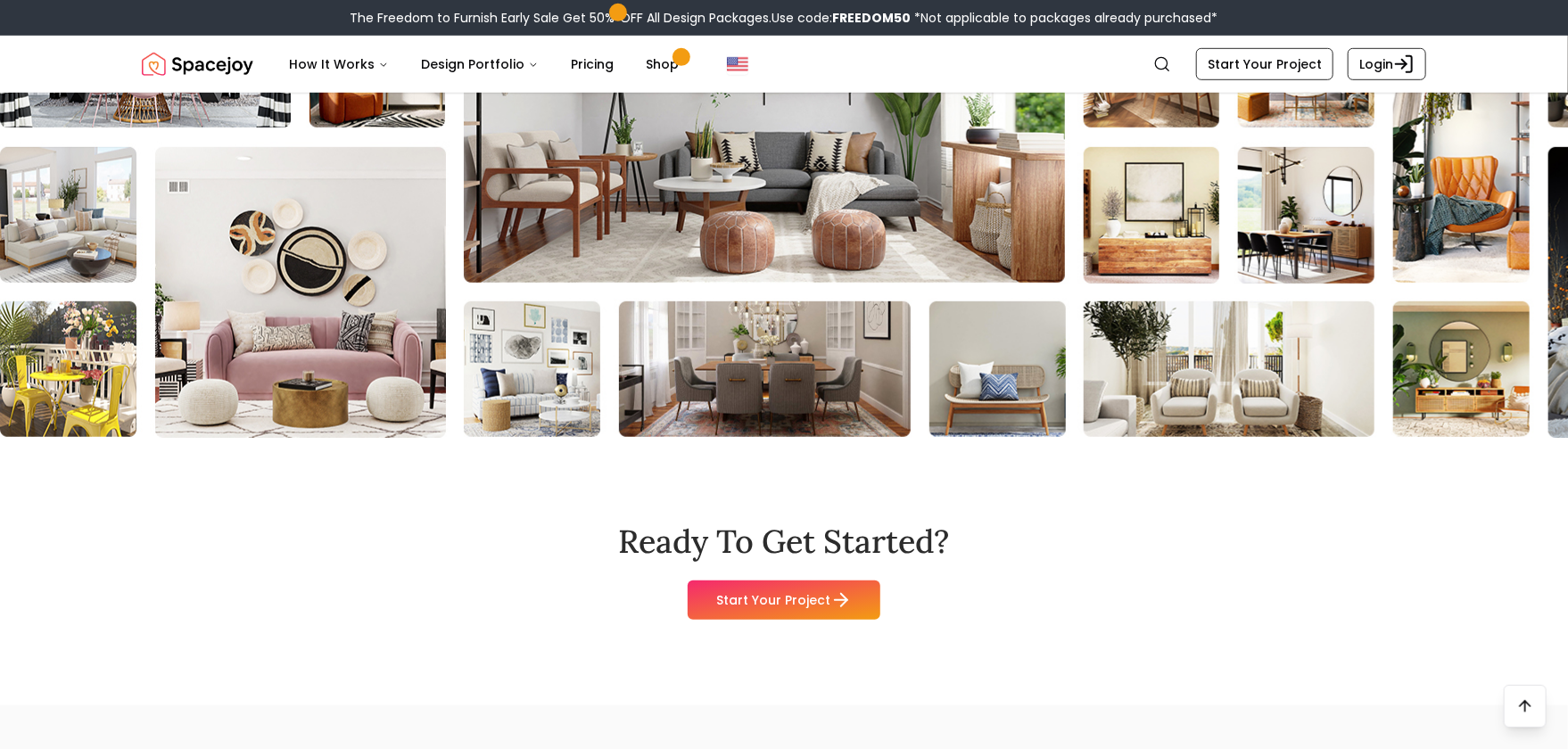 scroll, scrollTop: 4570, scrollLeft: 0, axis: vertical 